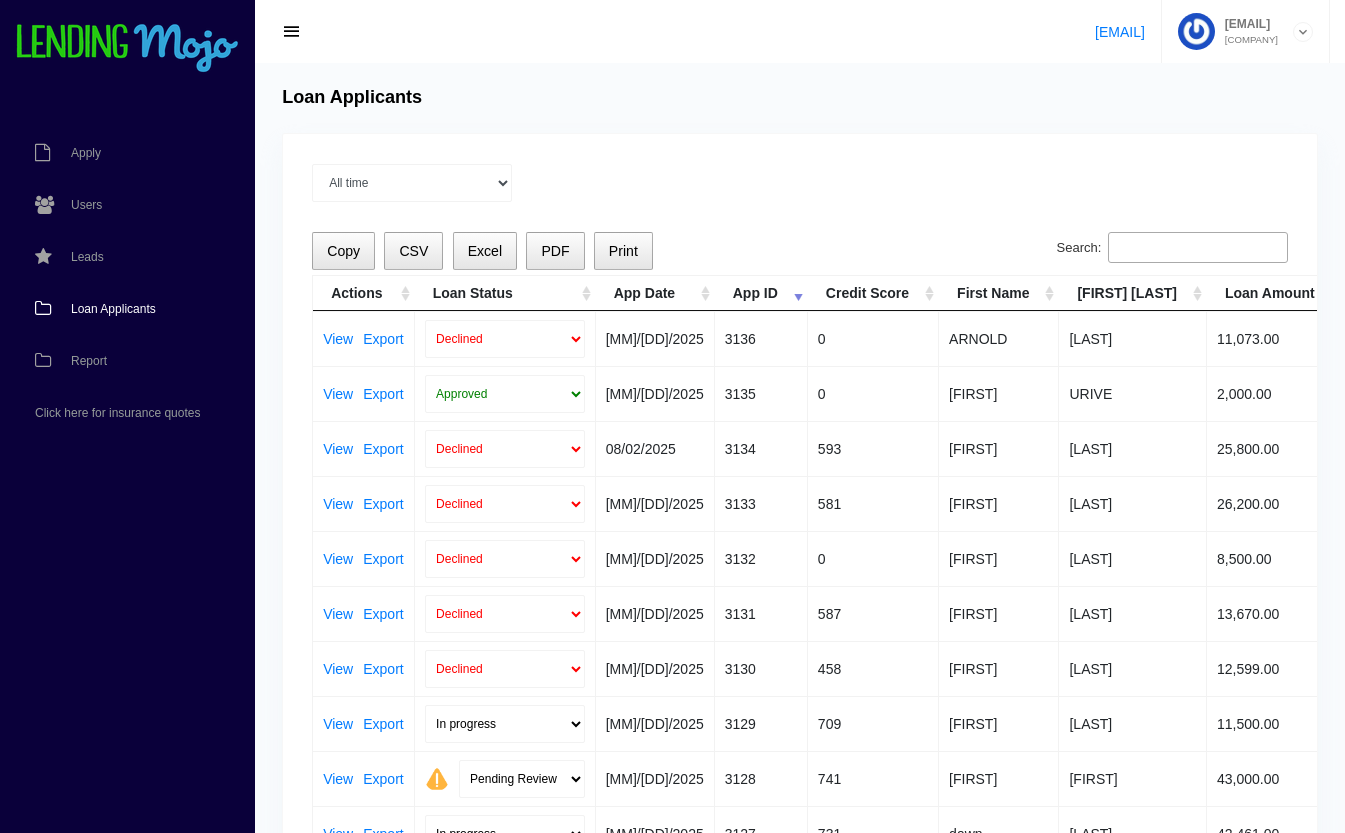 scroll, scrollTop: 0, scrollLeft: 0, axis: both 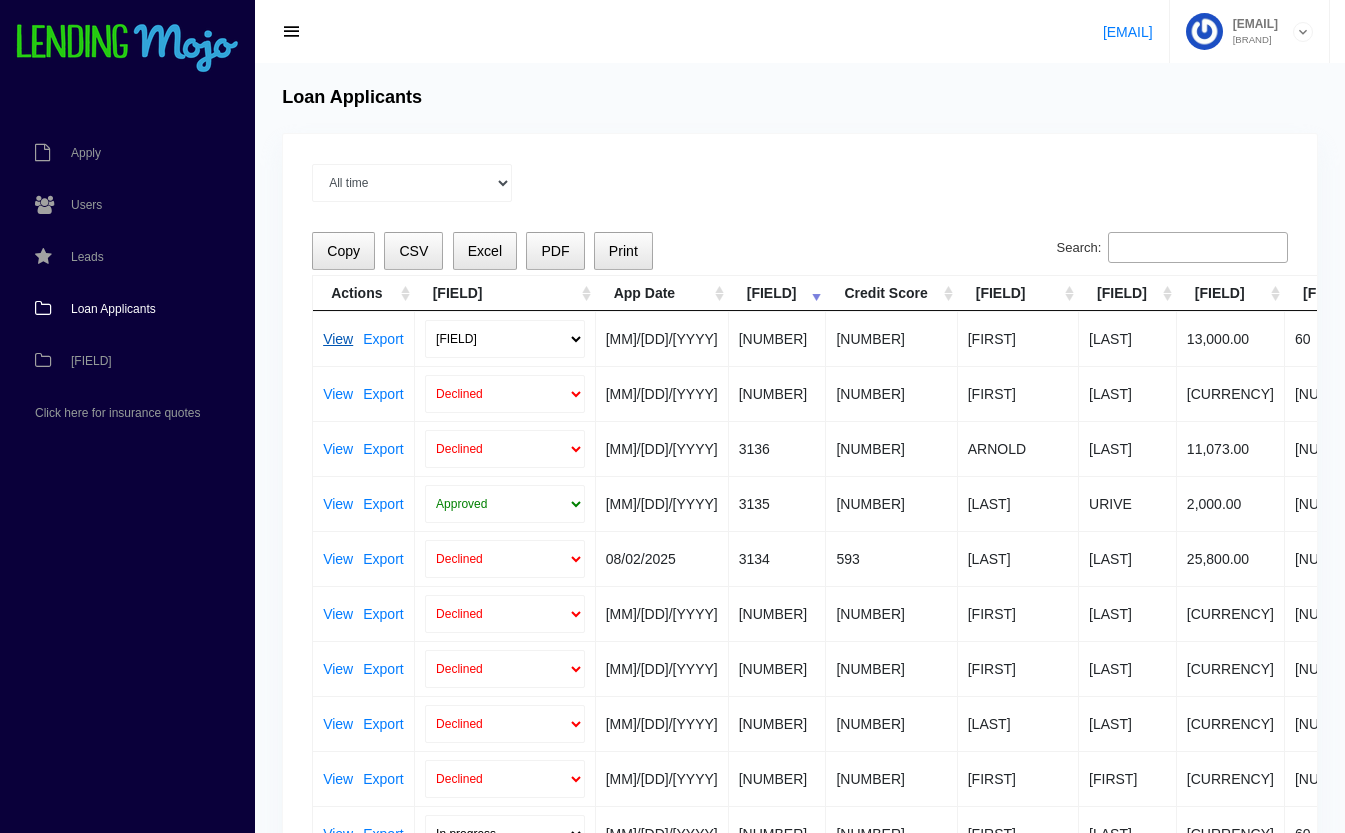 click on "View" at bounding box center [338, 339] 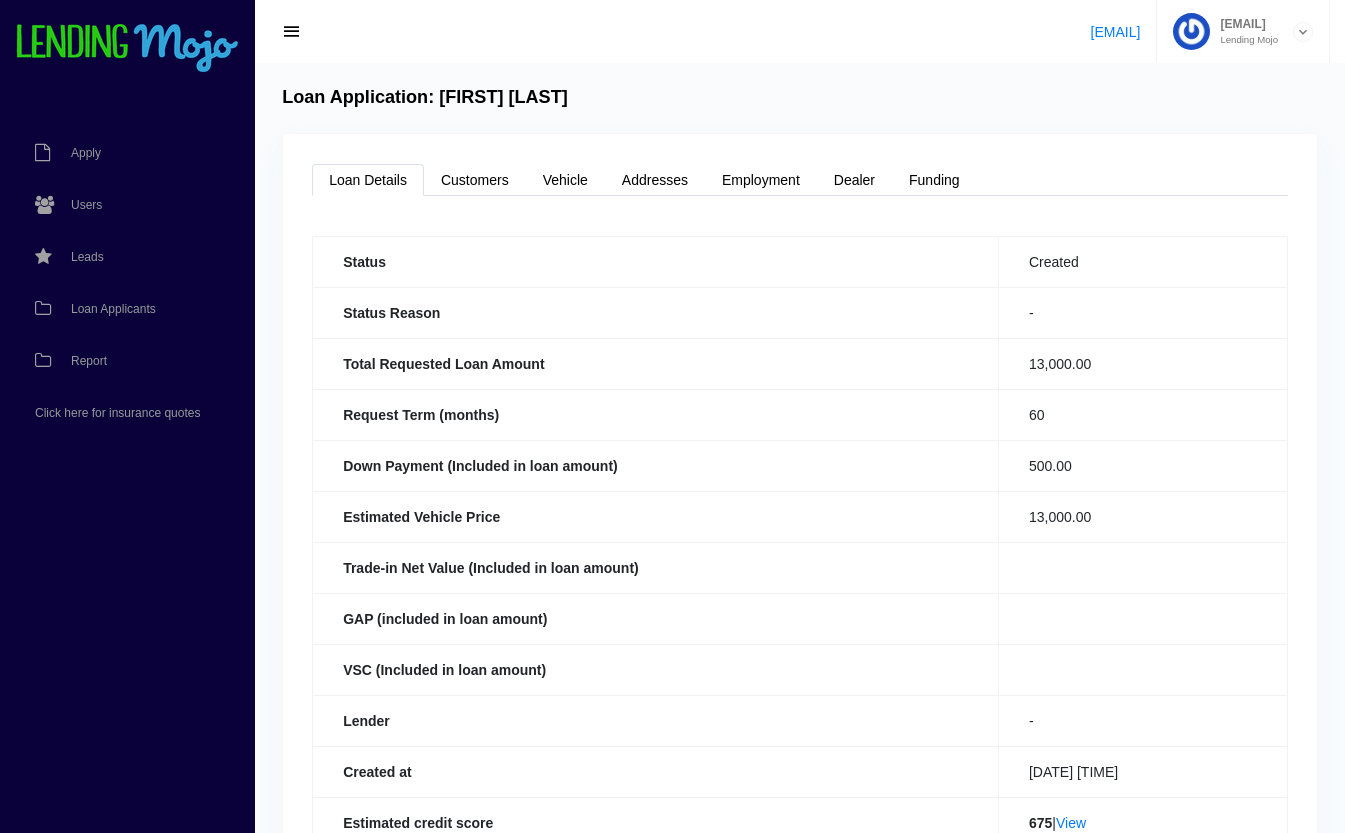 scroll, scrollTop: 0, scrollLeft: 0, axis: both 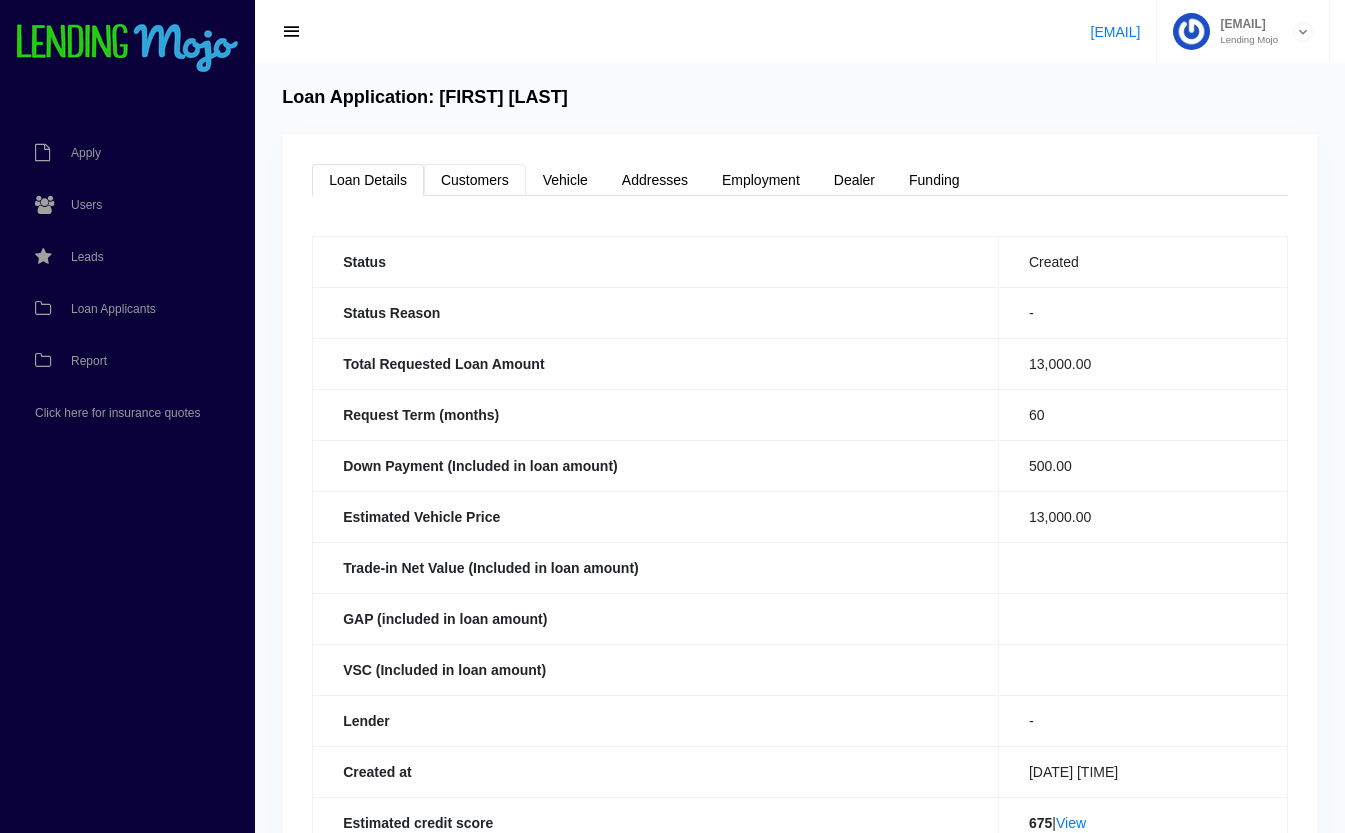click on "Customers" at bounding box center [475, 180] 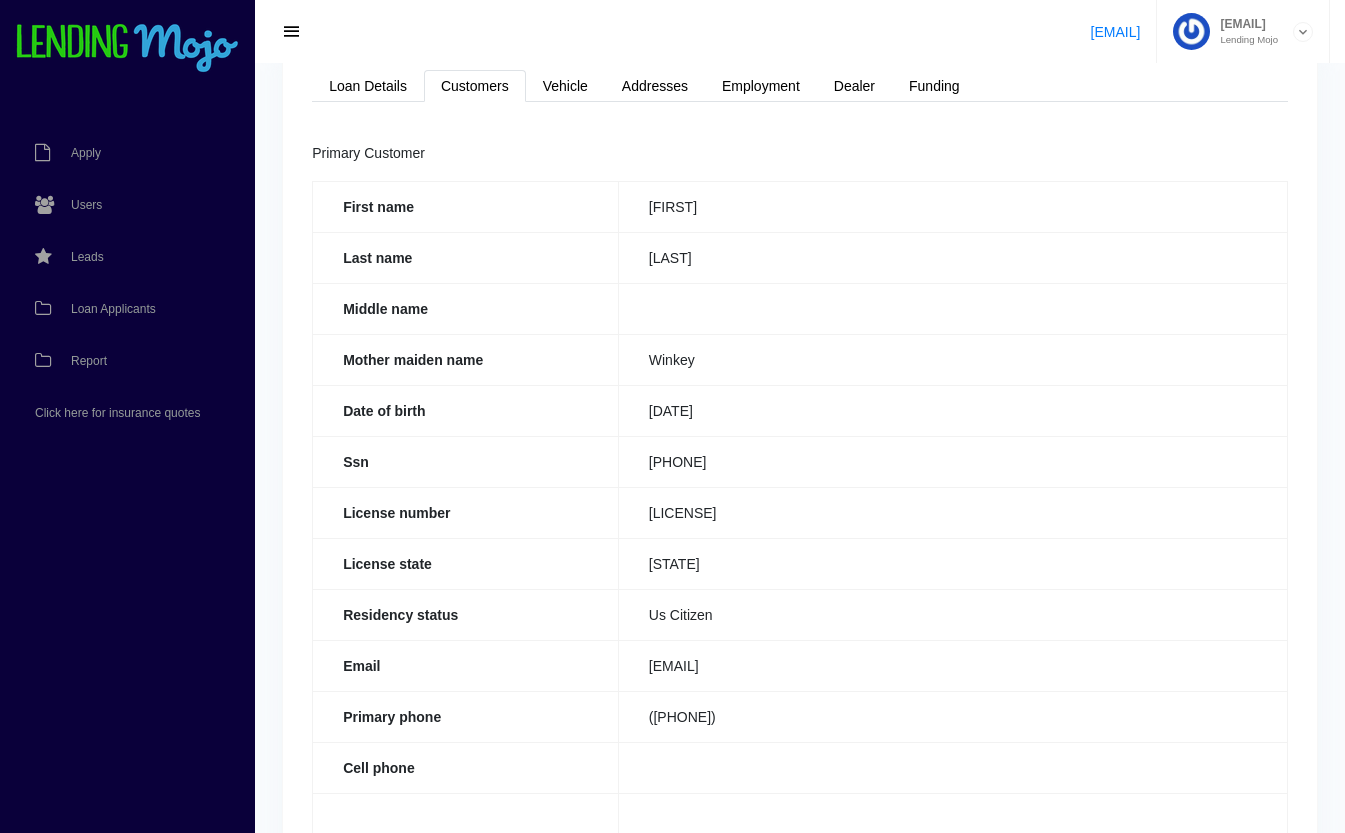 scroll, scrollTop: 0, scrollLeft: 0, axis: both 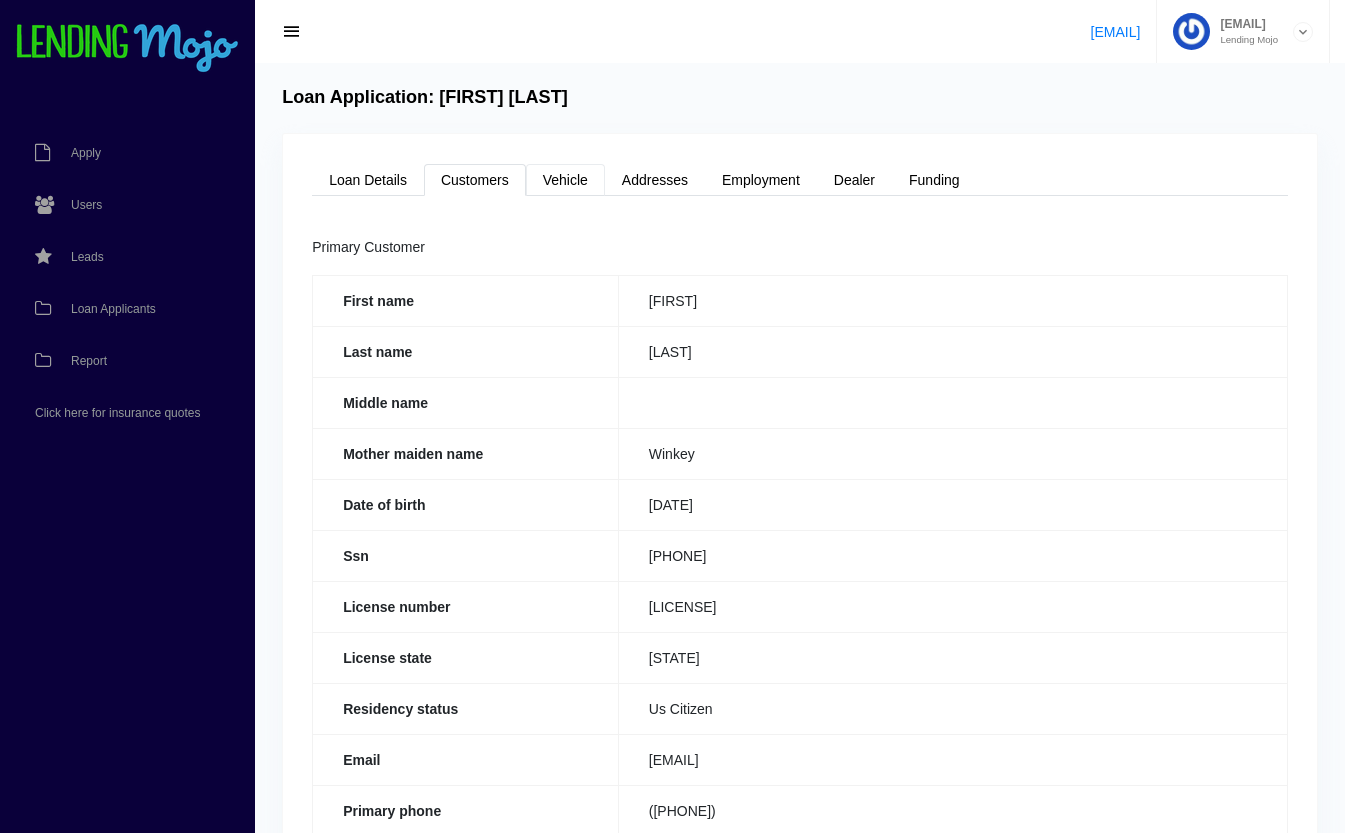 click on "Vehicle" at bounding box center [565, 180] 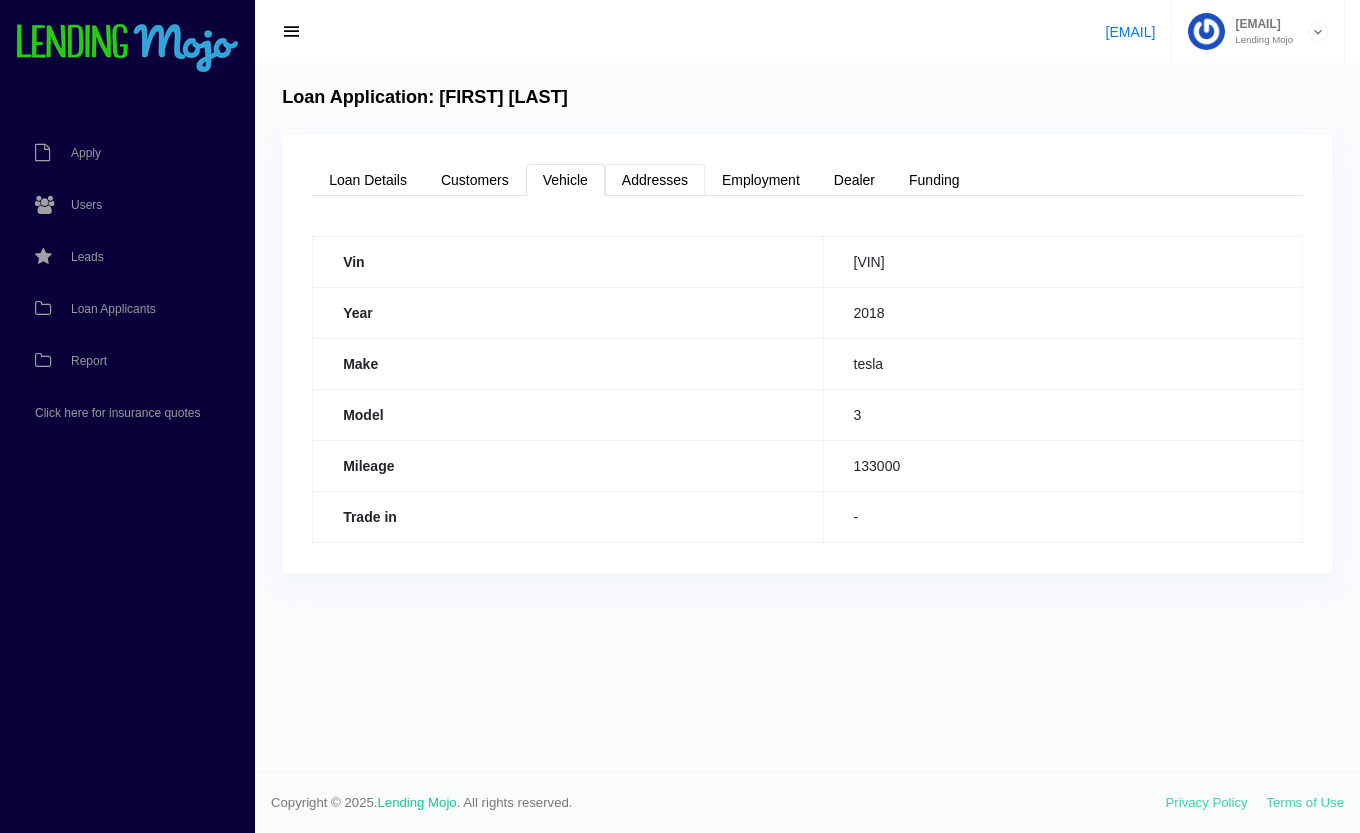 click on "Addresses" at bounding box center (655, 180) 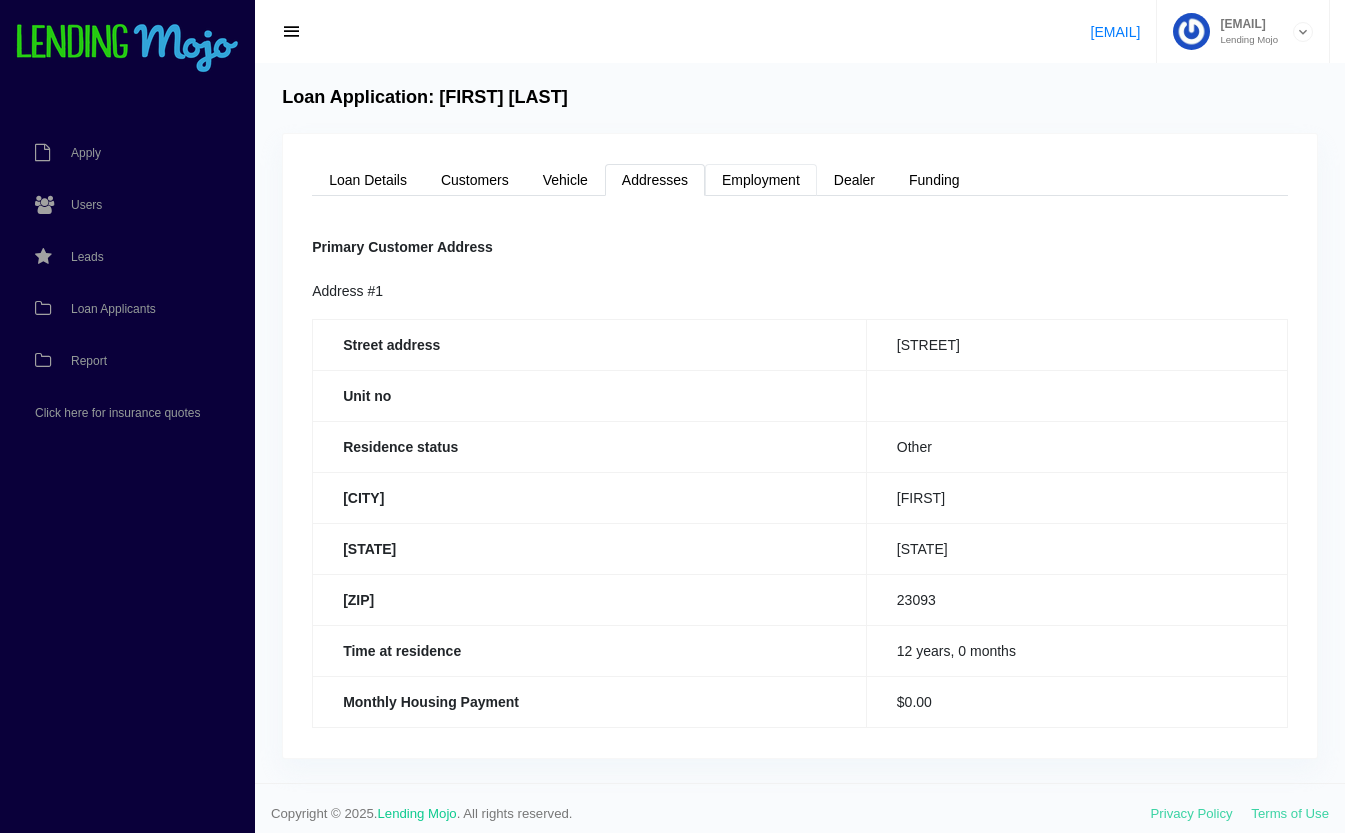 click on "Employment" at bounding box center [761, 180] 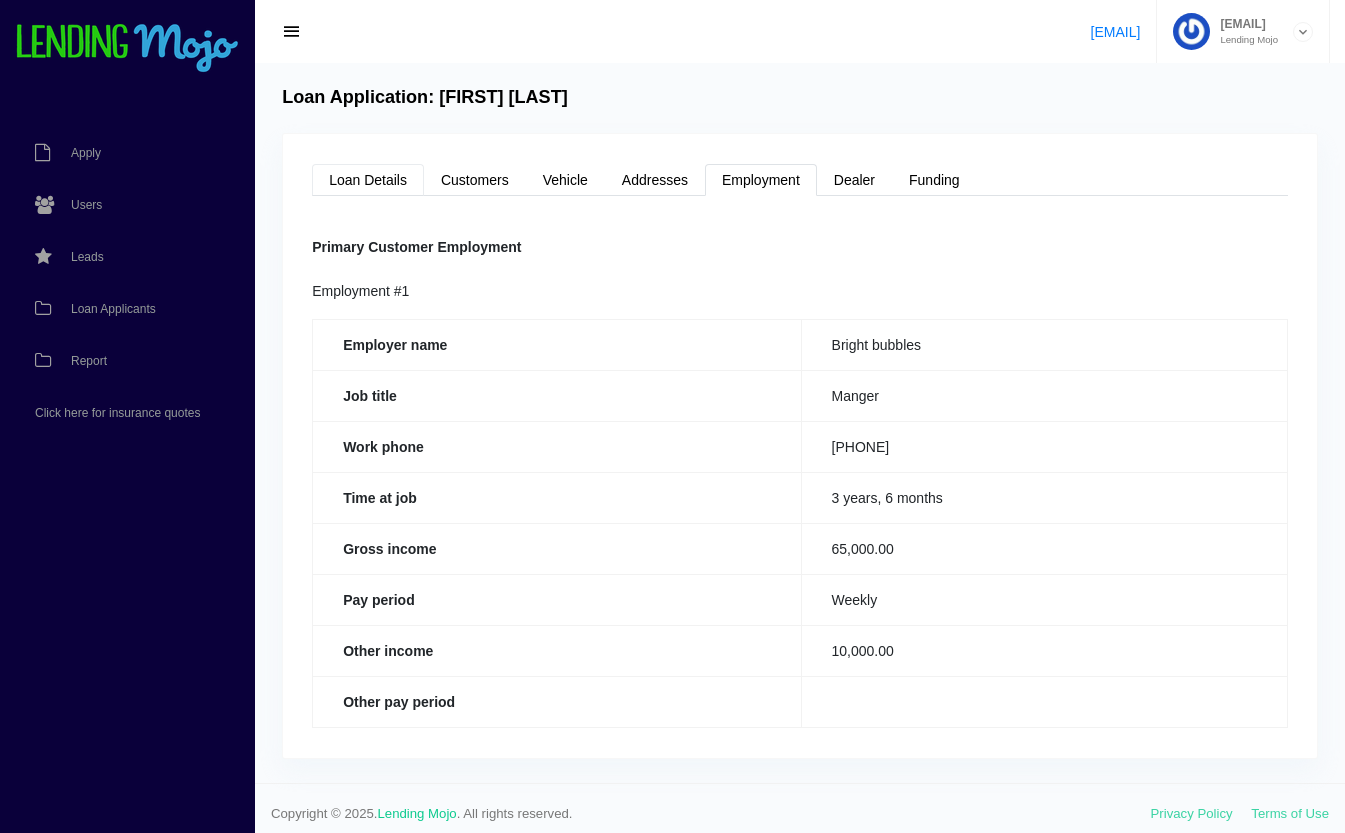 click on "Loan Details" at bounding box center (368, 180) 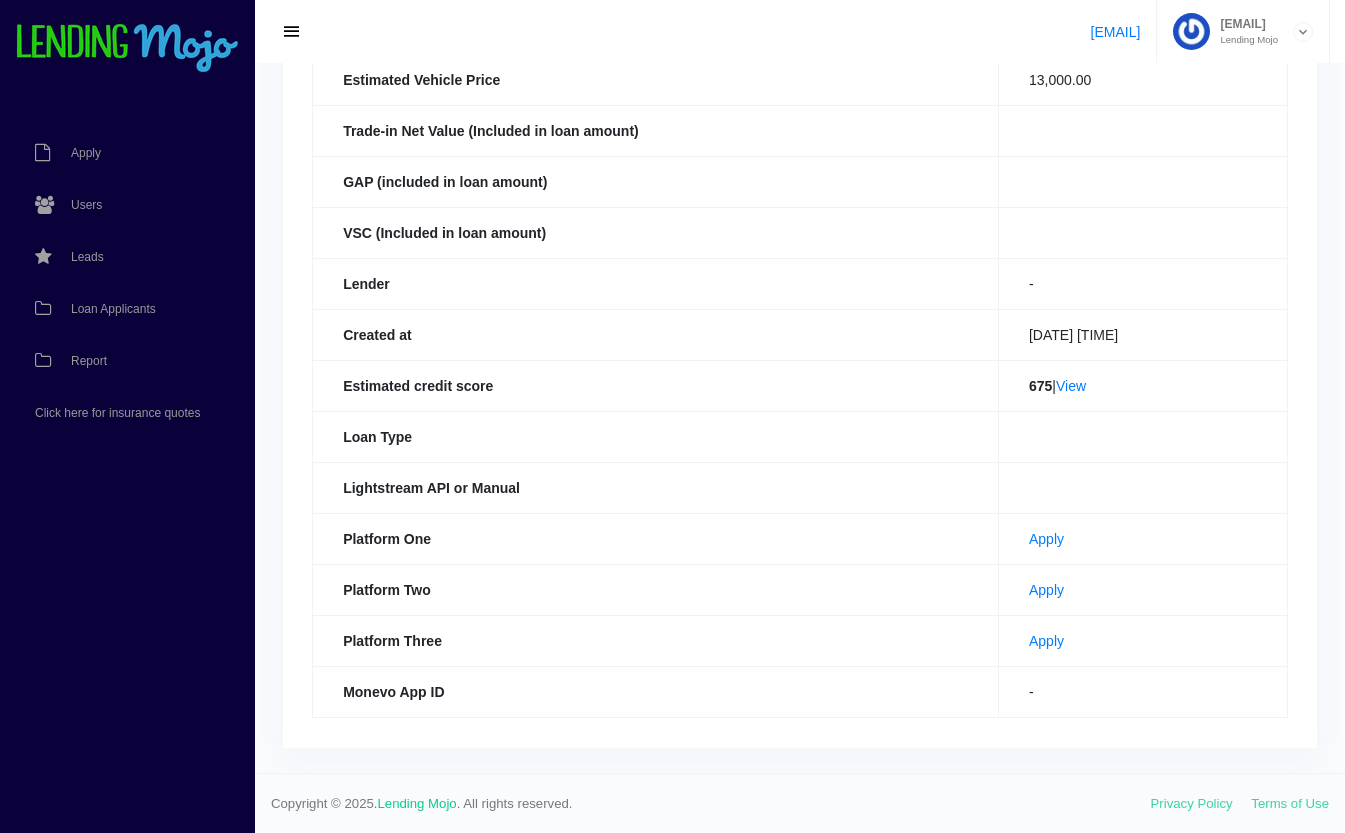 scroll, scrollTop: 434, scrollLeft: 0, axis: vertical 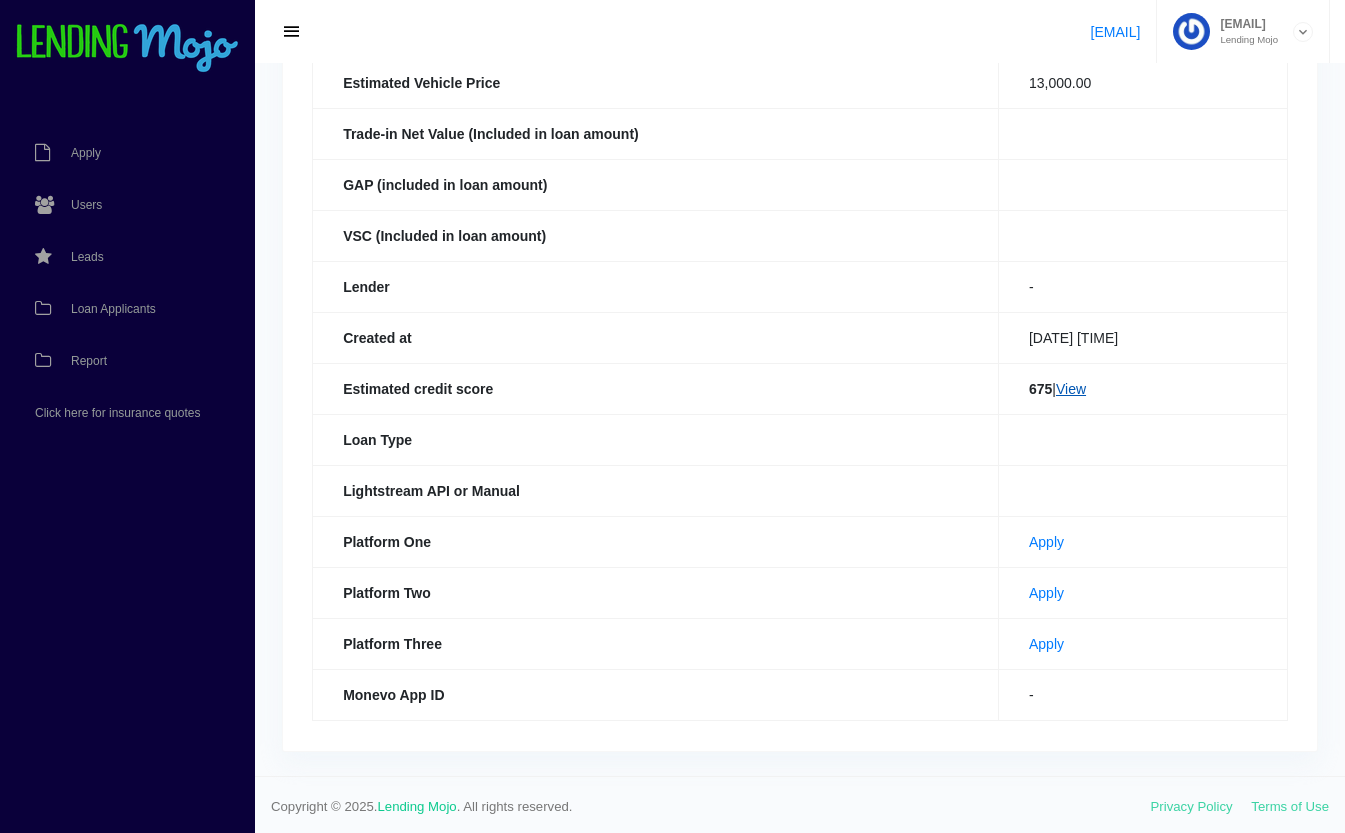 click on "View" at bounding box center (1071, 389) 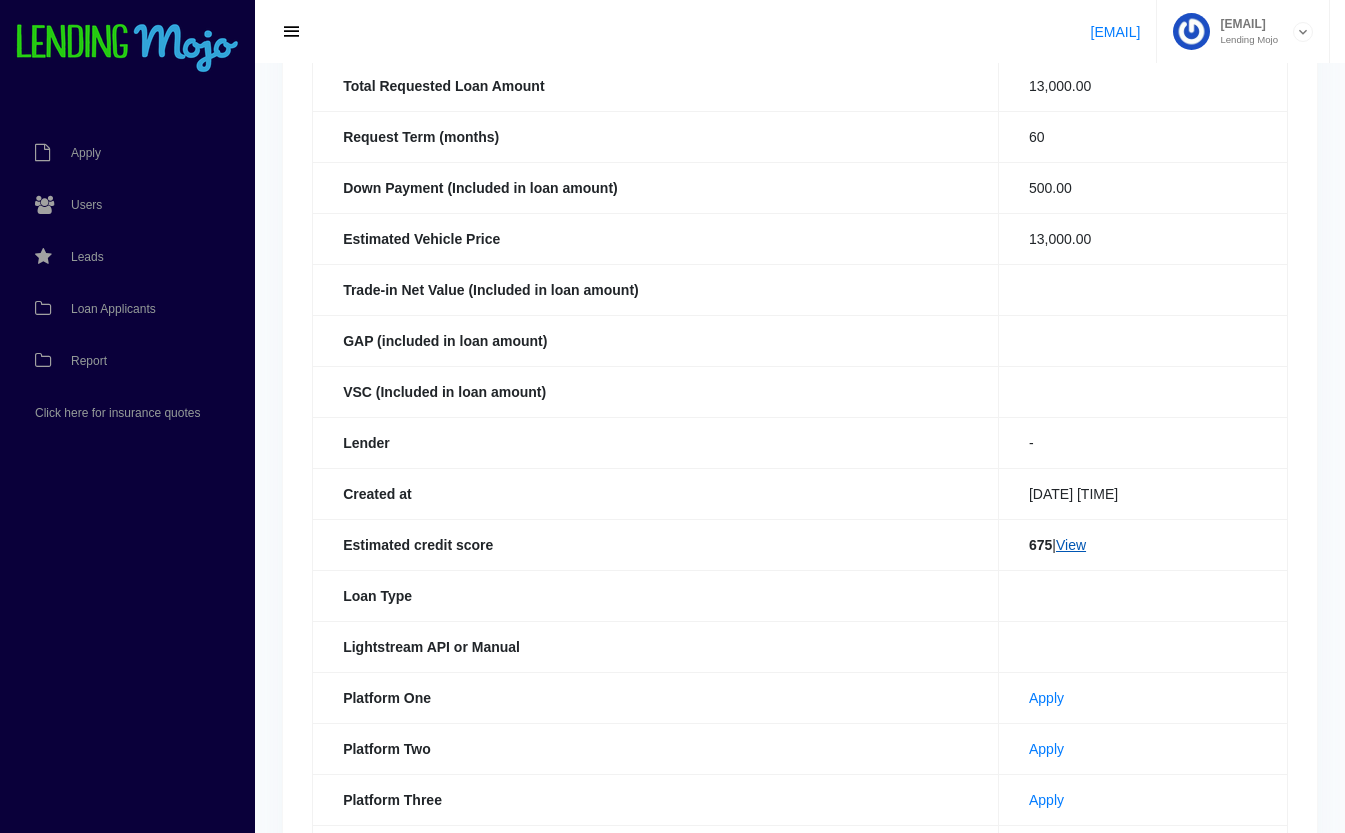 scroll, scrollTop: 0, scrollLeft: 0, axis: both 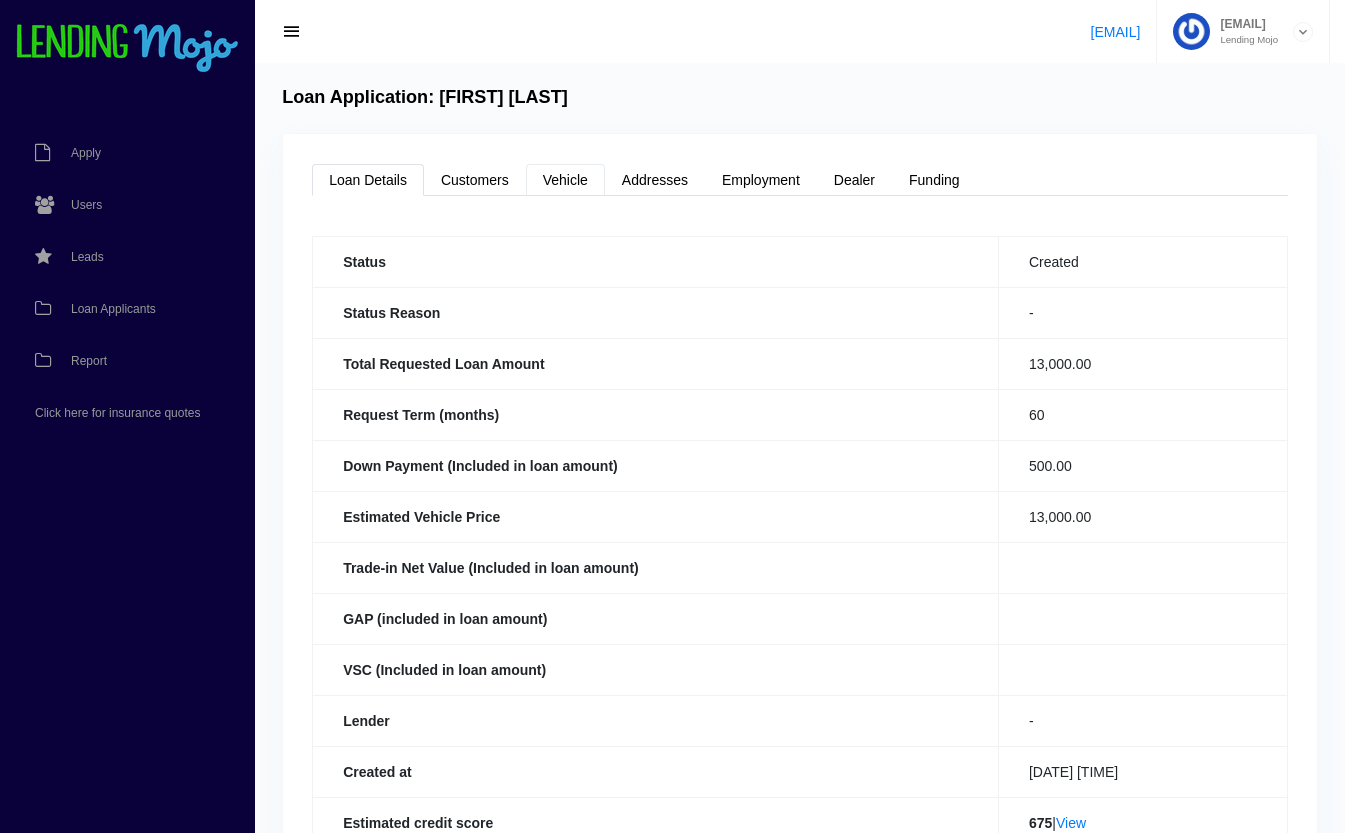 click on "Vehicle" at bounding box center (565, 180) 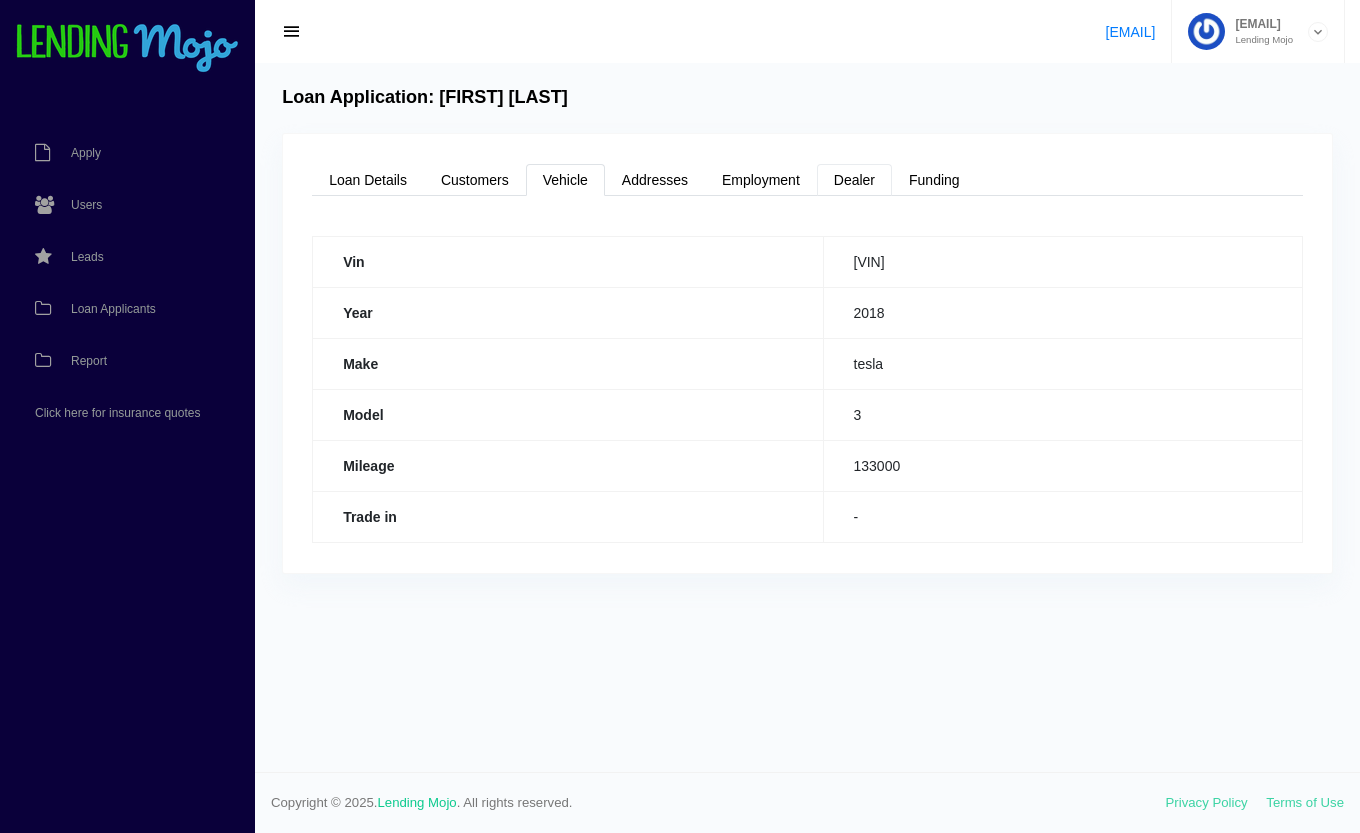 click on "Dealer" at bounding box center [854, 180] 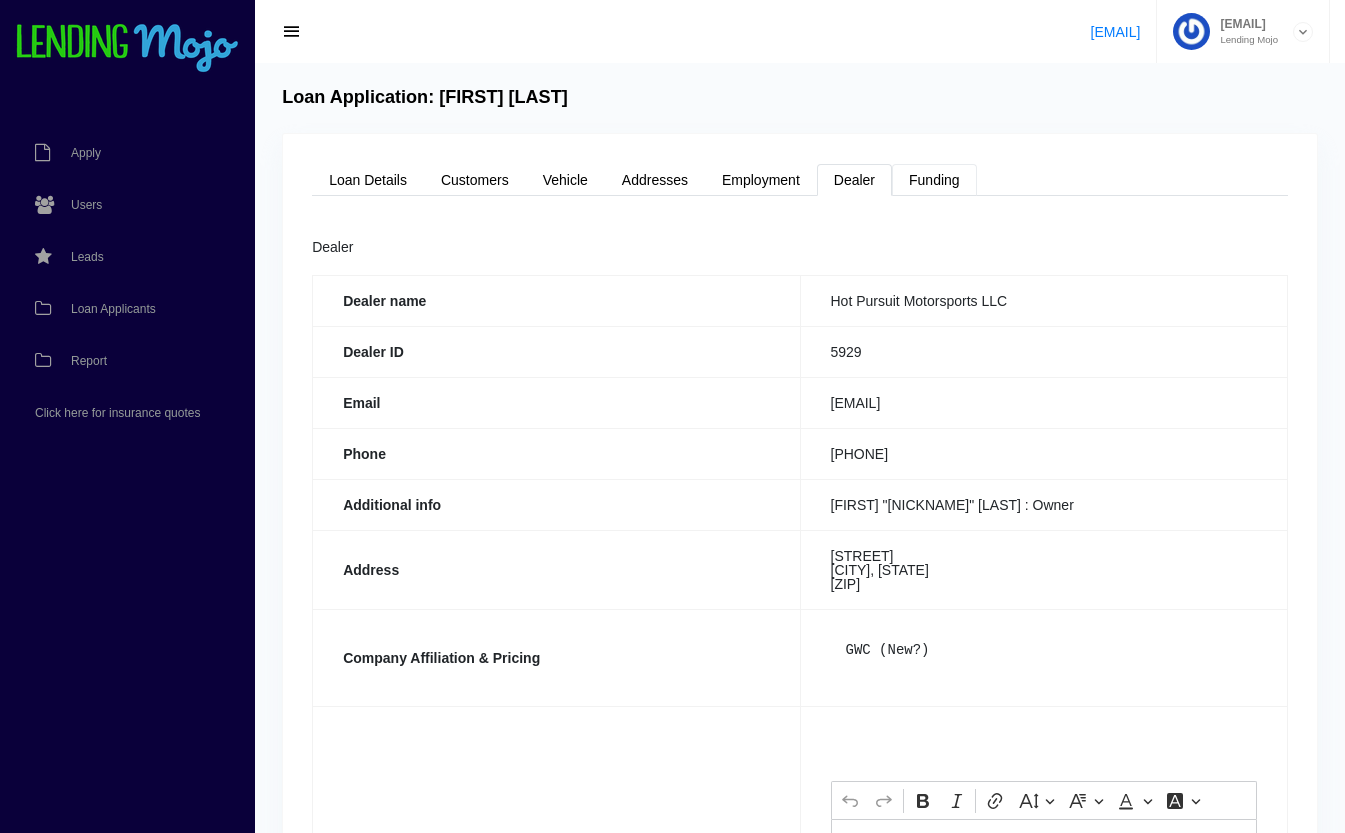 click on "Funding" at bounding box center (934, 180) 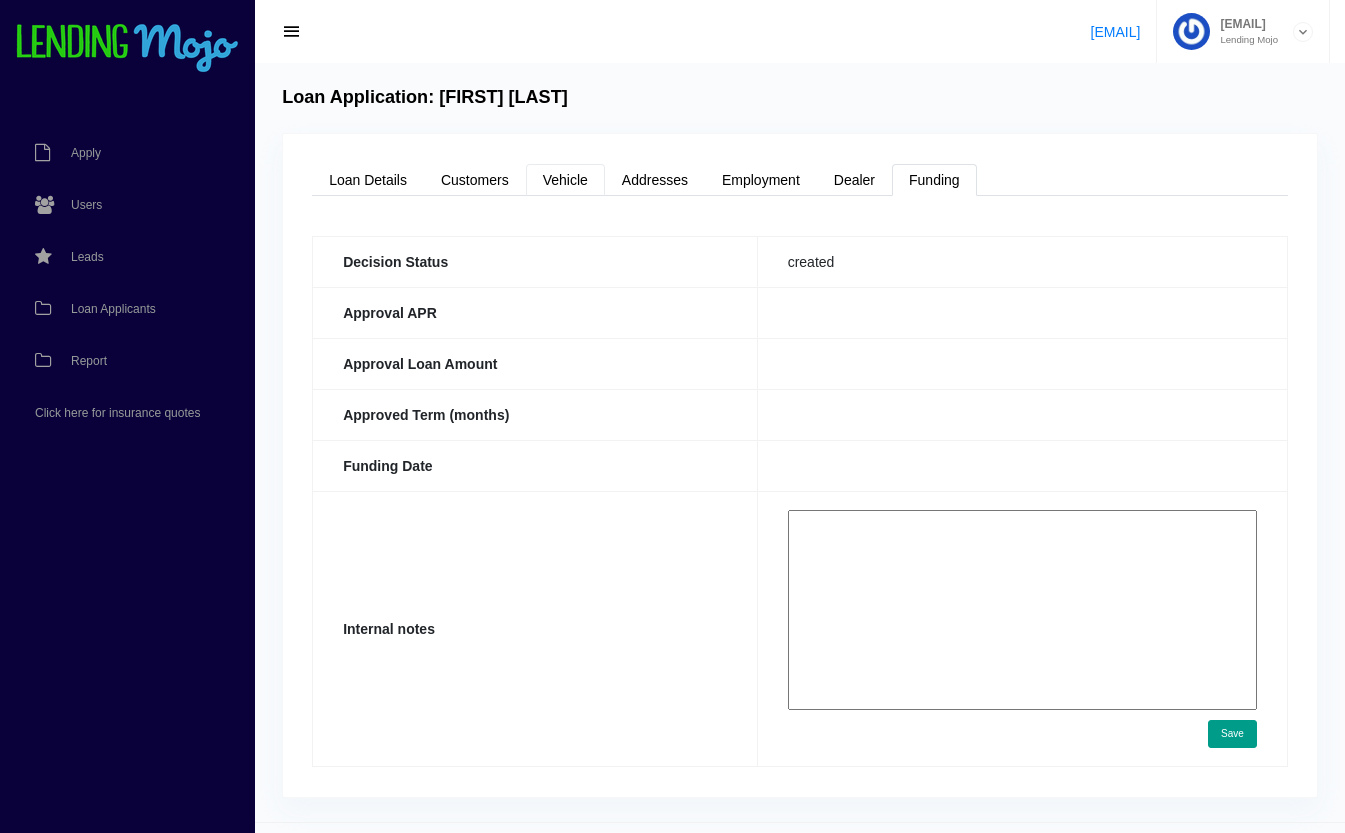 click on "Vehicle" at bounding box center (565, 180) 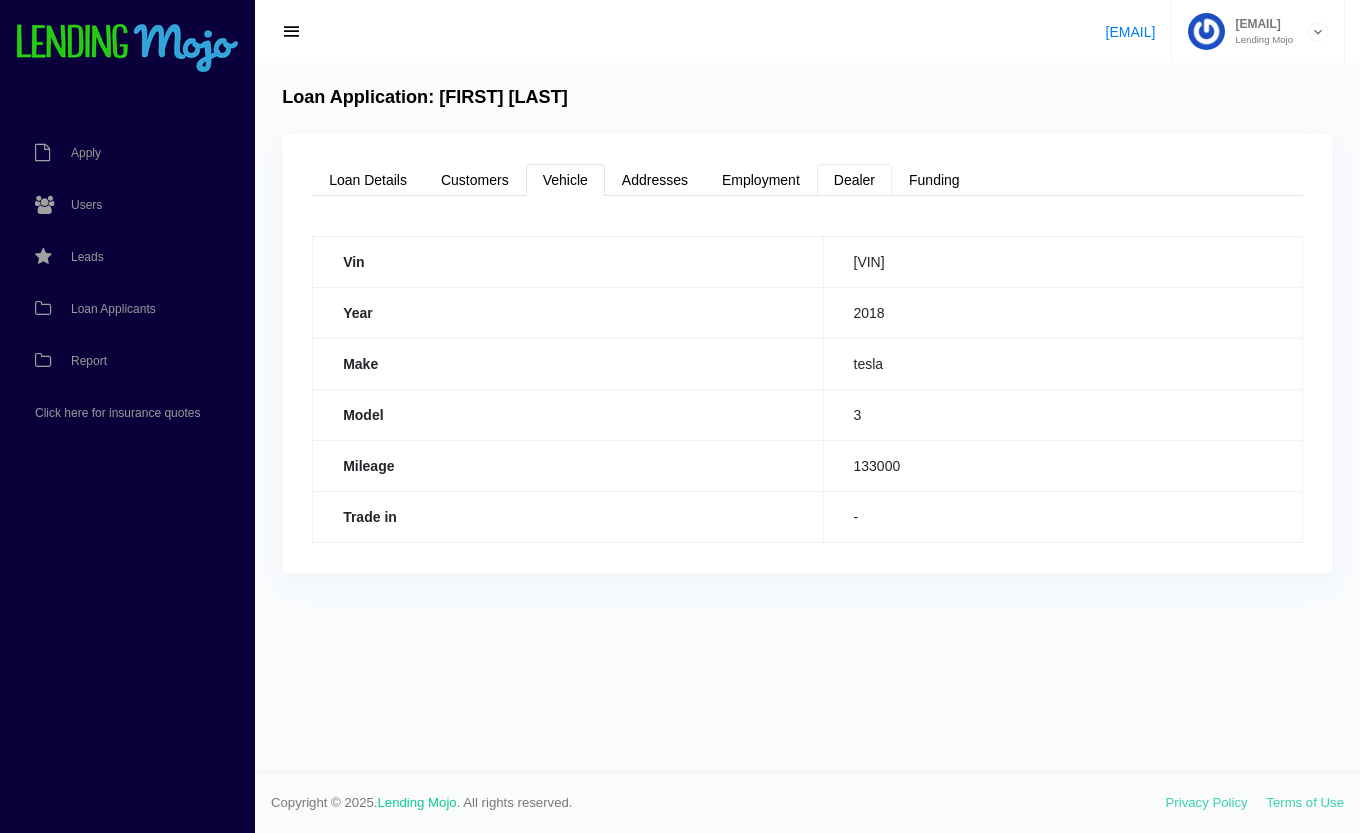 click on "Dealer" at bounding box center [854, 180] 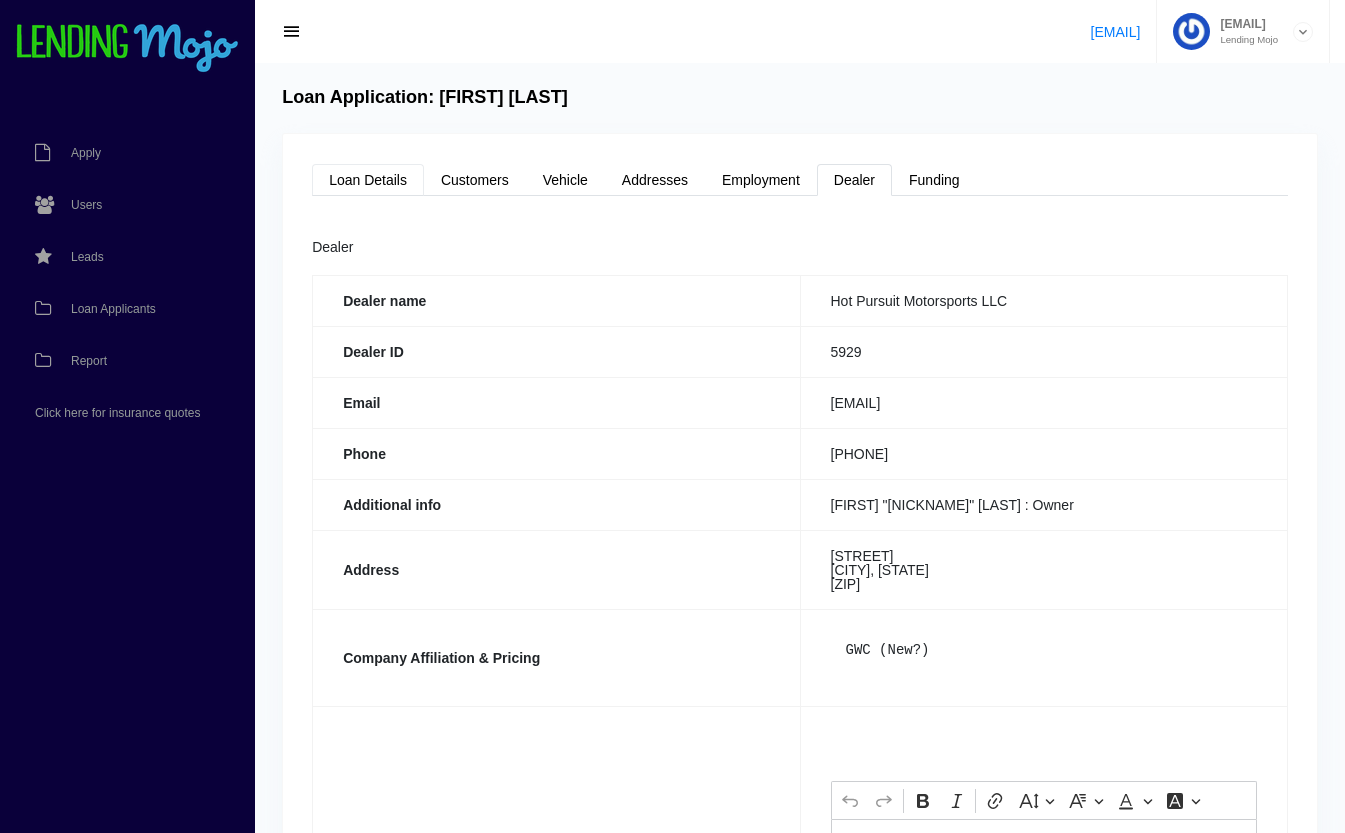 click on "Loan Details" at bounding box center [368, 180] 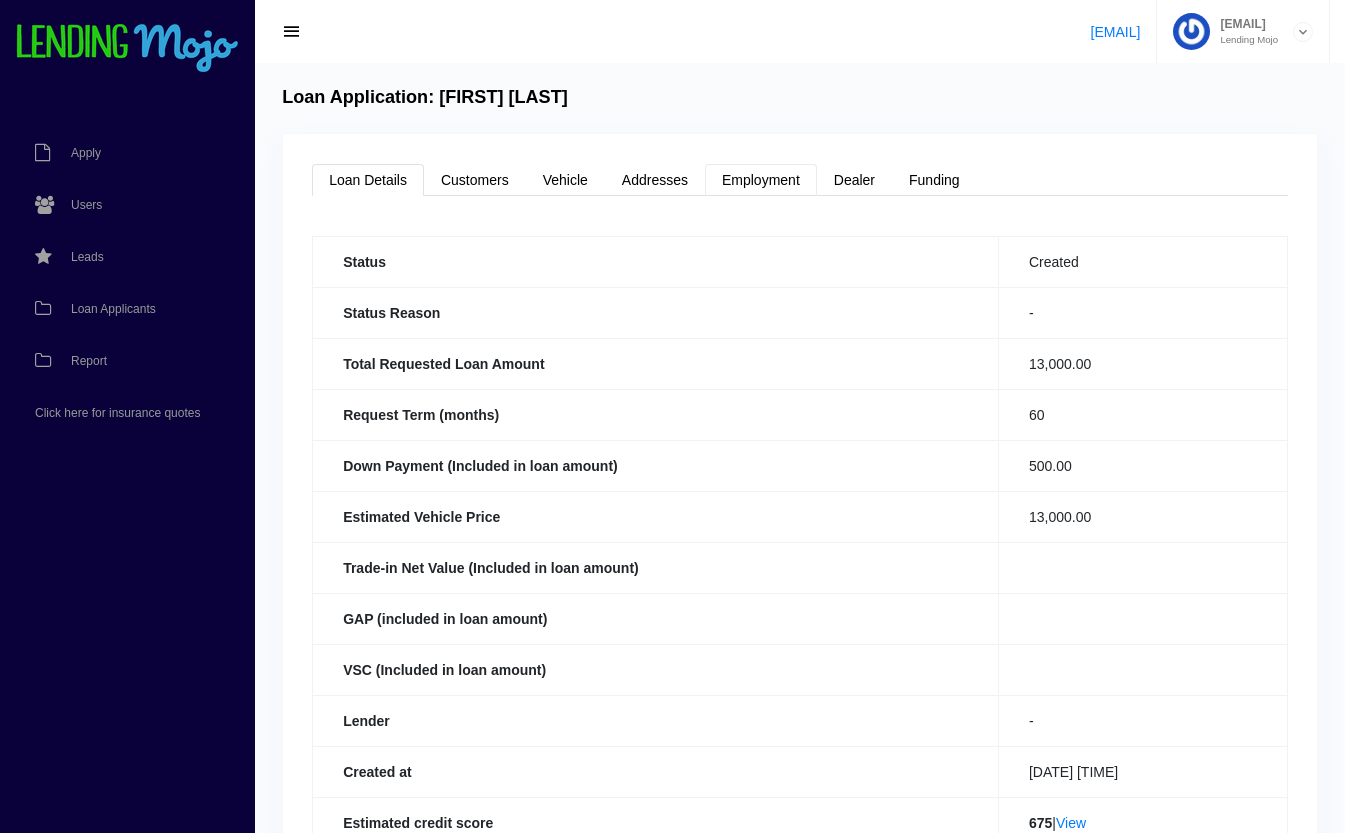 click on "Employment" at bounding box center [761, 180] 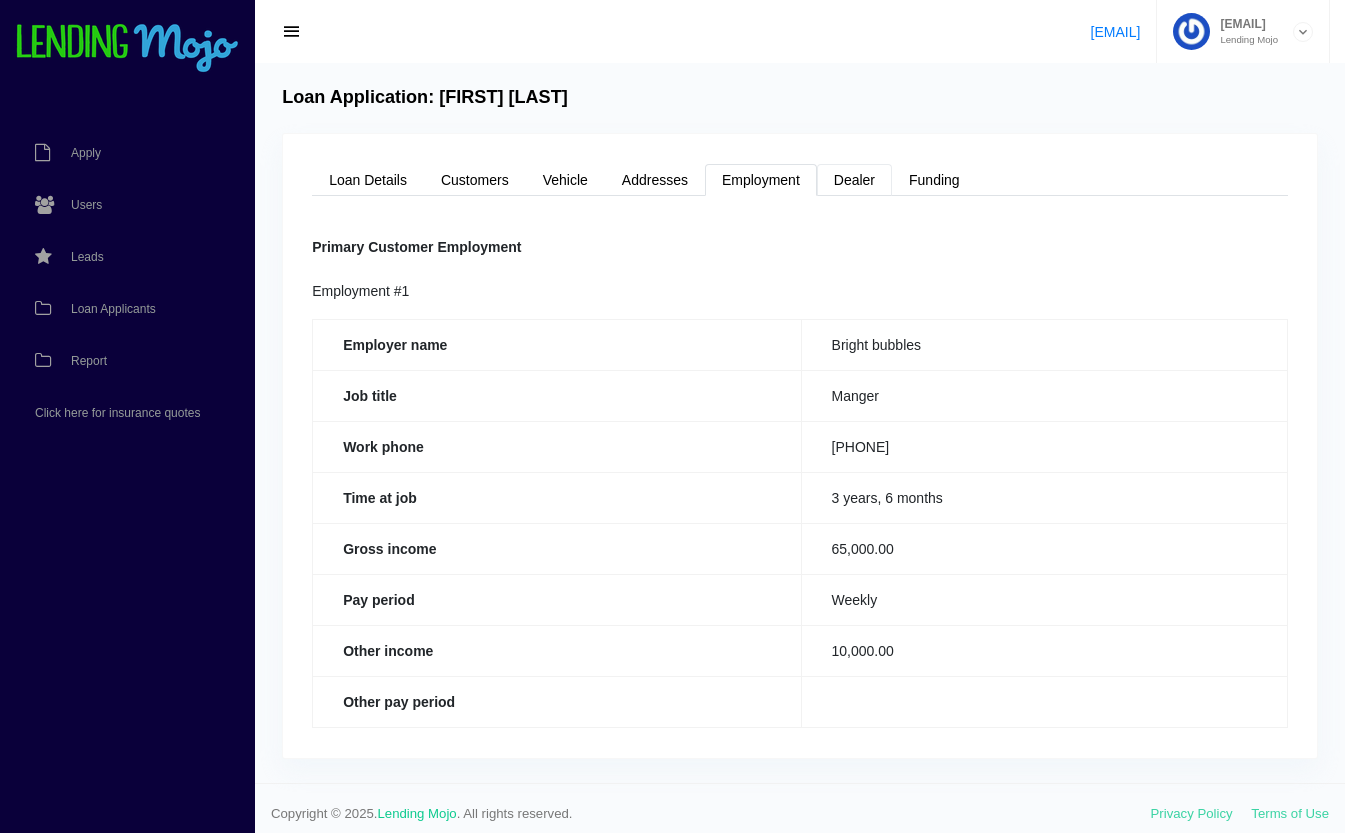 click on "Dealer" at bounding box center (854, 180) 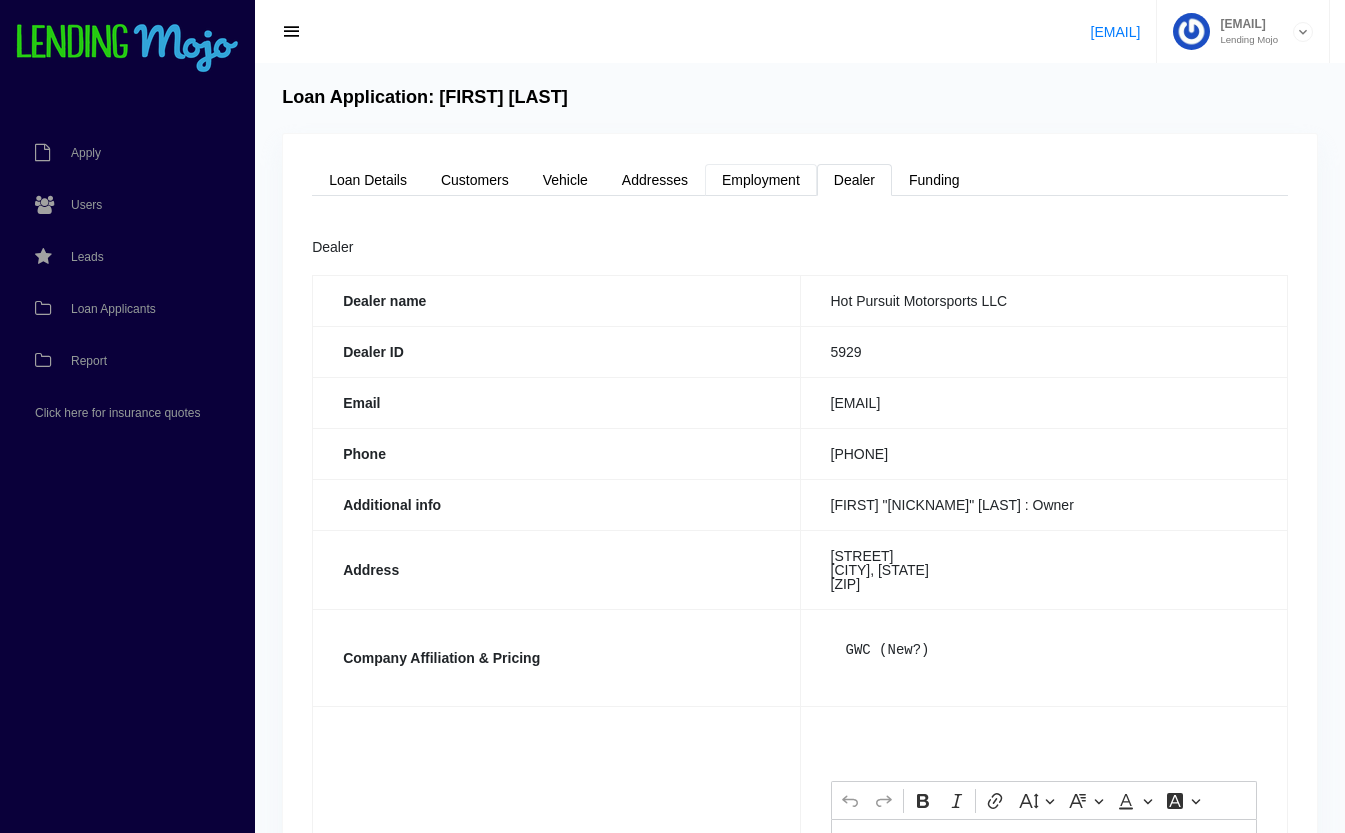 click on "Employment" at bounding box center (761, 180) 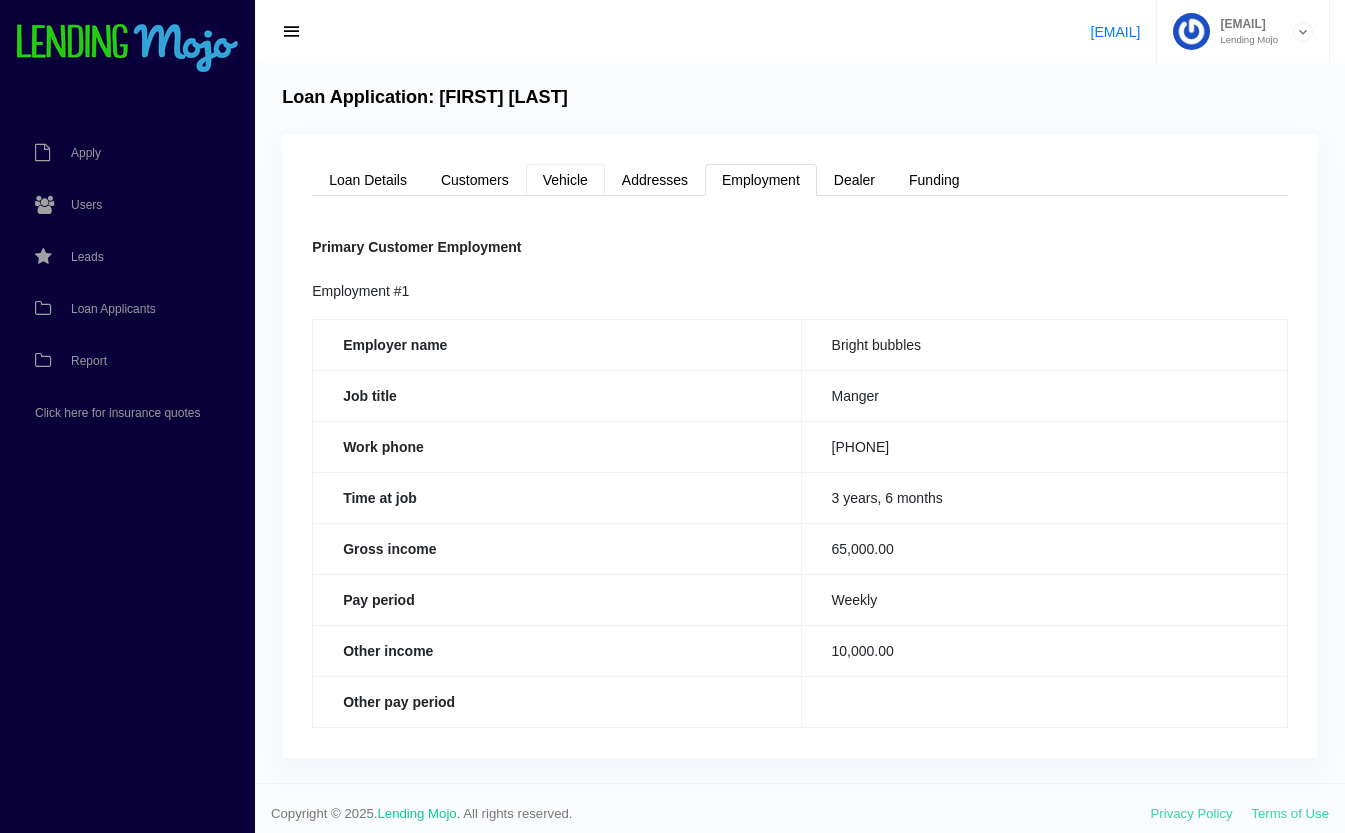 click on "Vehicle" at bounding box center [565, 180] 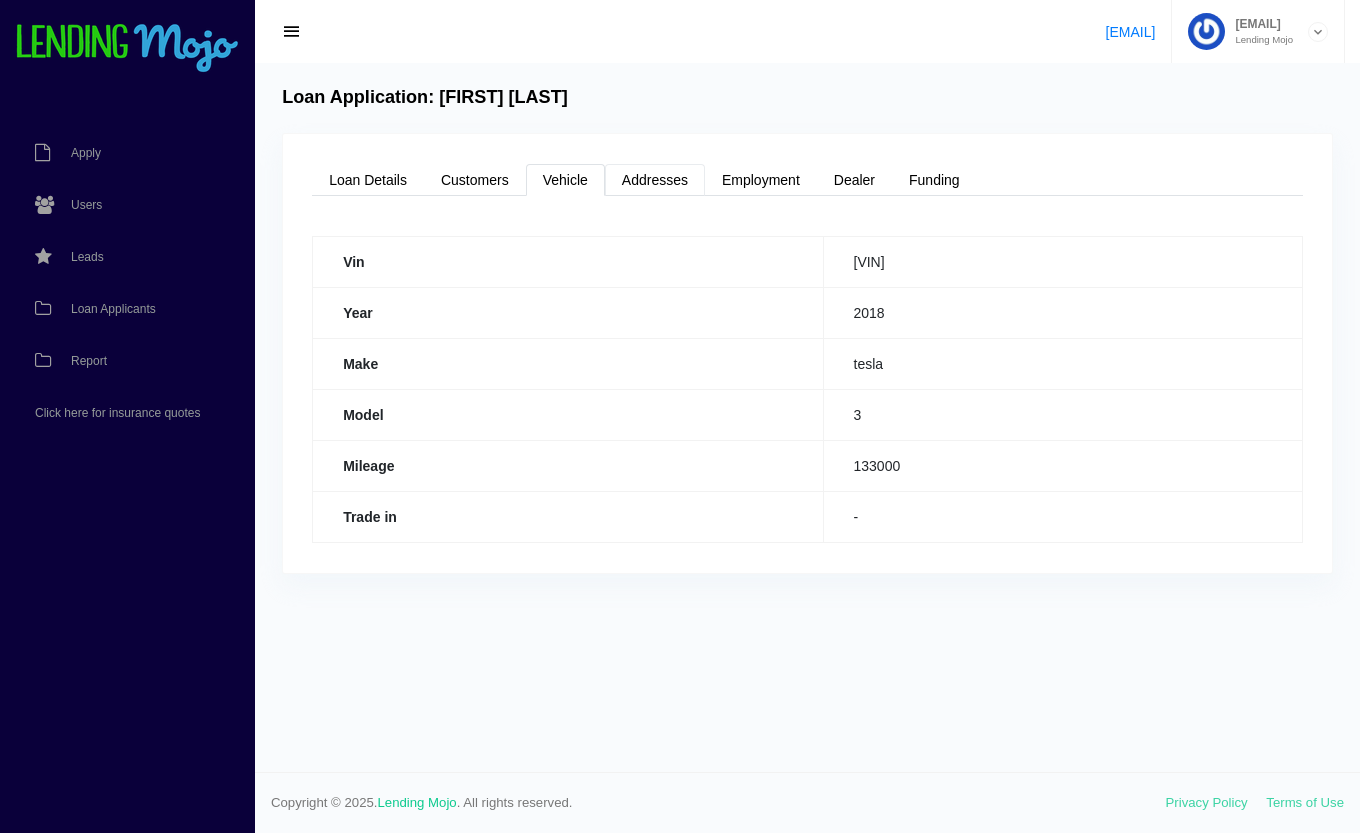 click on "Addresses" at bounding box center [655, 180] 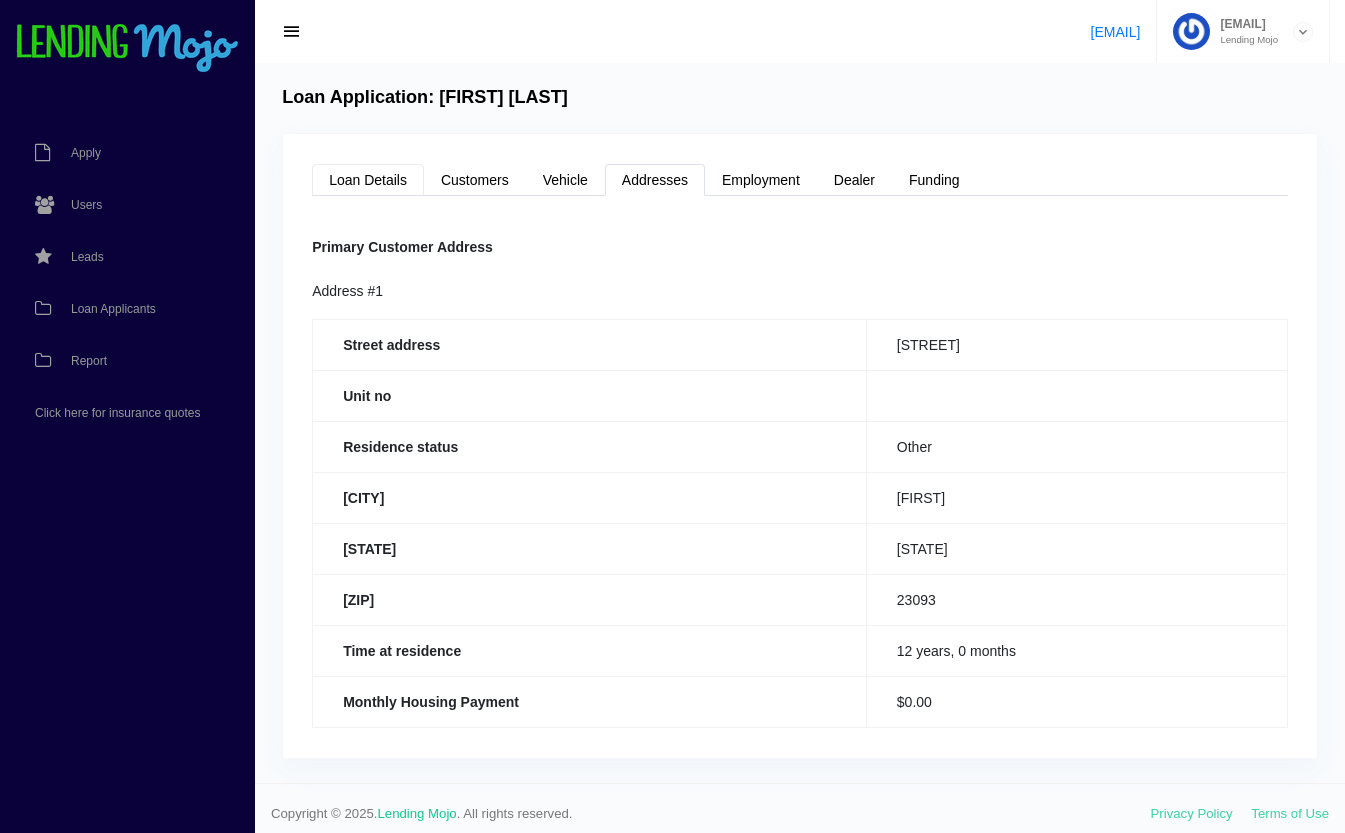 click on "Loan Details" at bounding box center (368, 180) 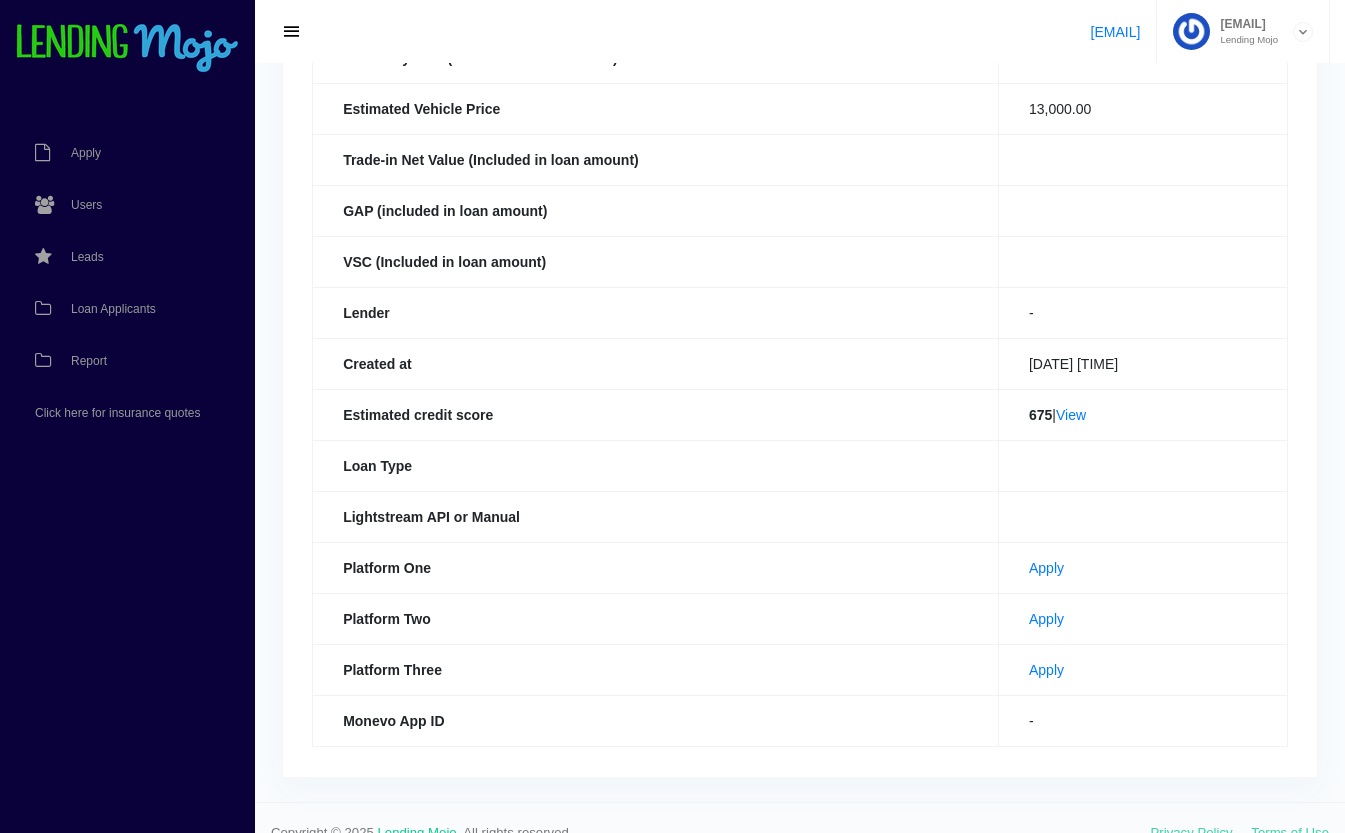 scroll, scrollTop: 404, scrollLeft: 0, axis: vertical 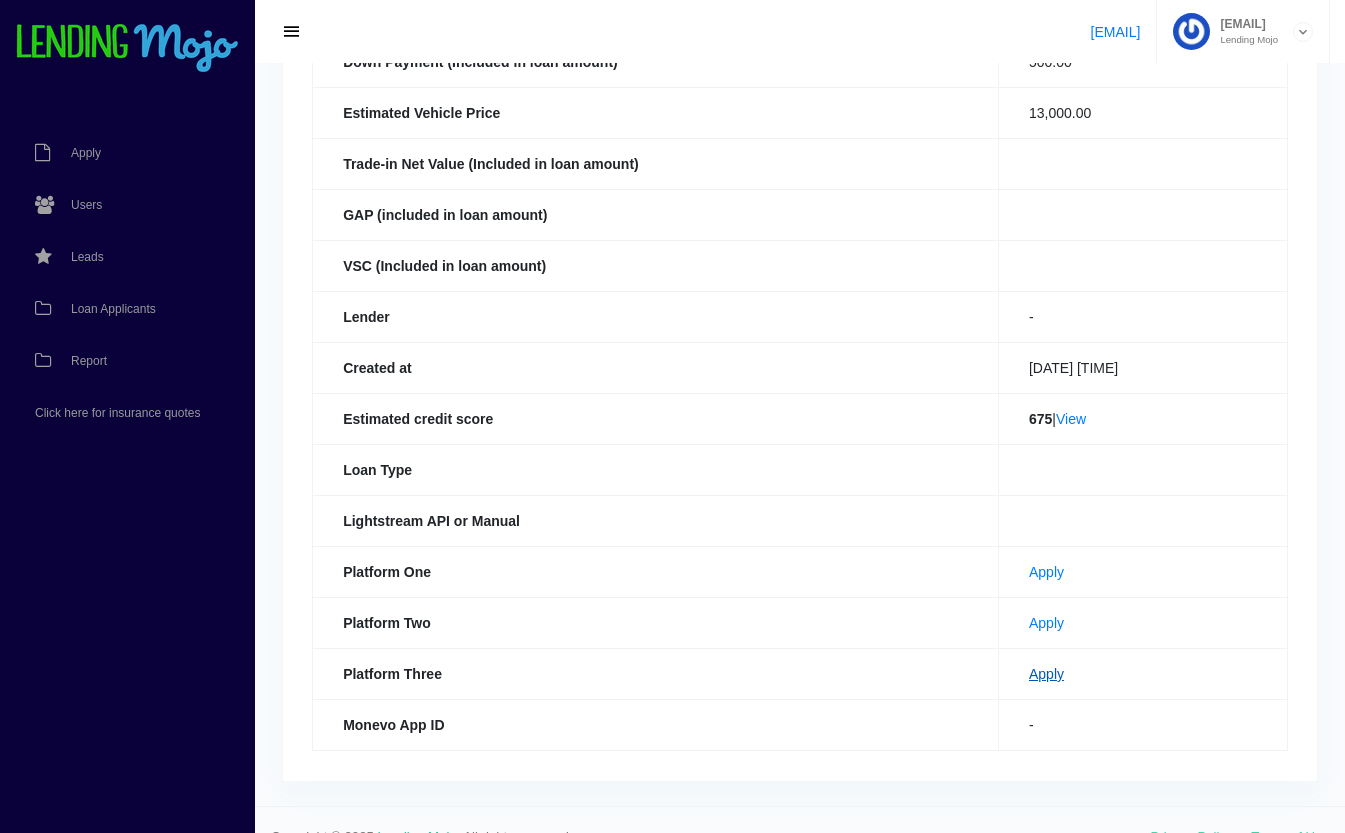 click on "Apply" at bounding box center [1046, 674] 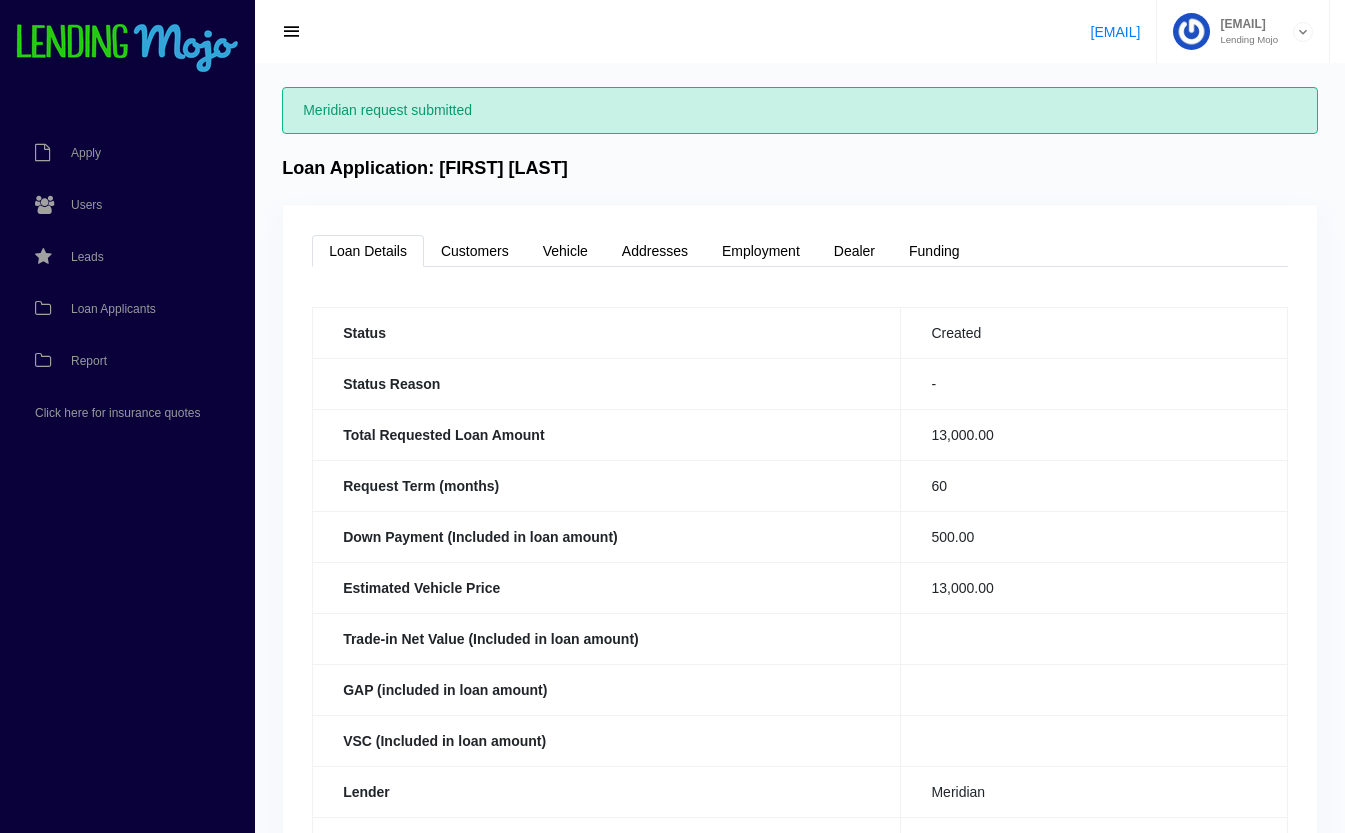 scroll, scrollTop: 0, scrollLeft: 0, axis: both 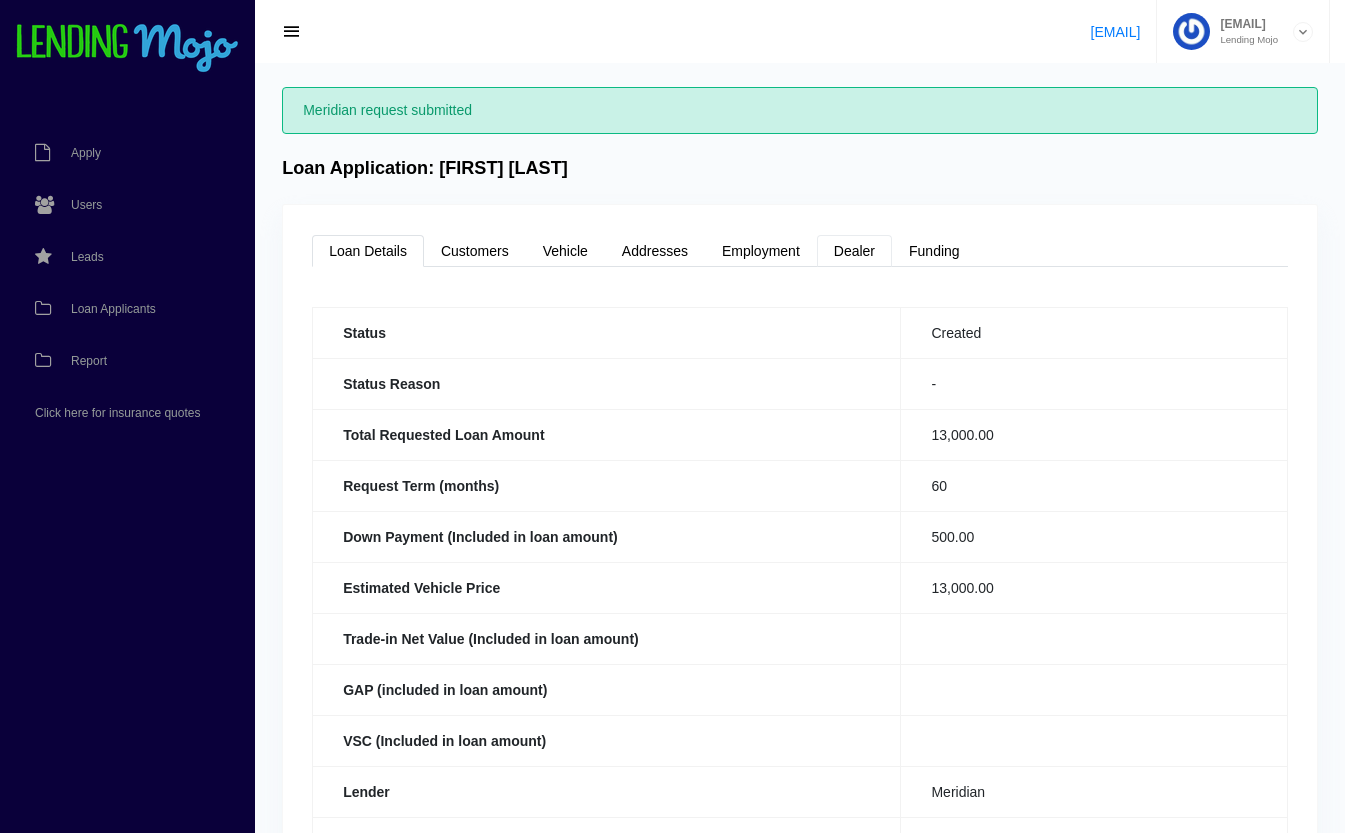 click on "Dealer" at bounding box center (854, 251) 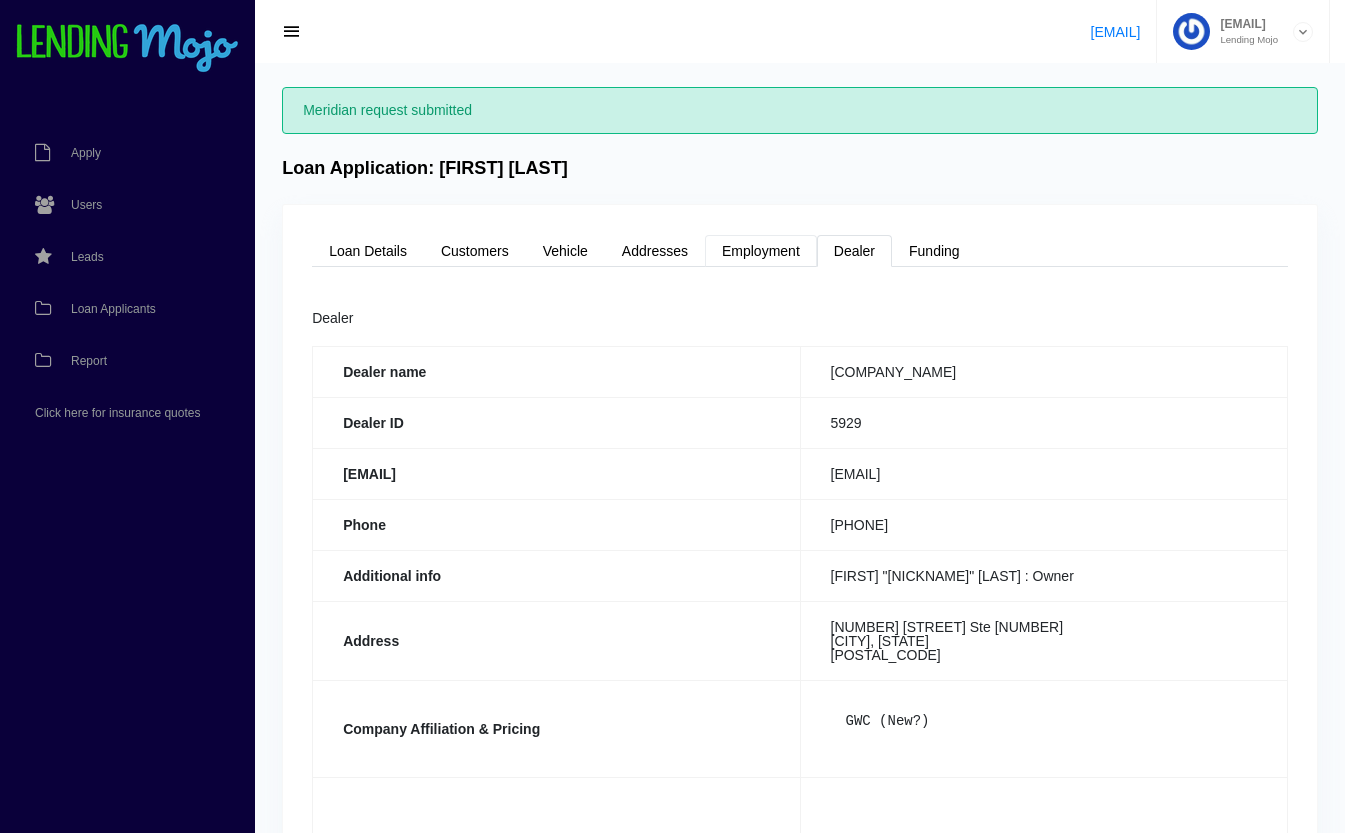 click on "Employment" at bounding box center [761, 251] 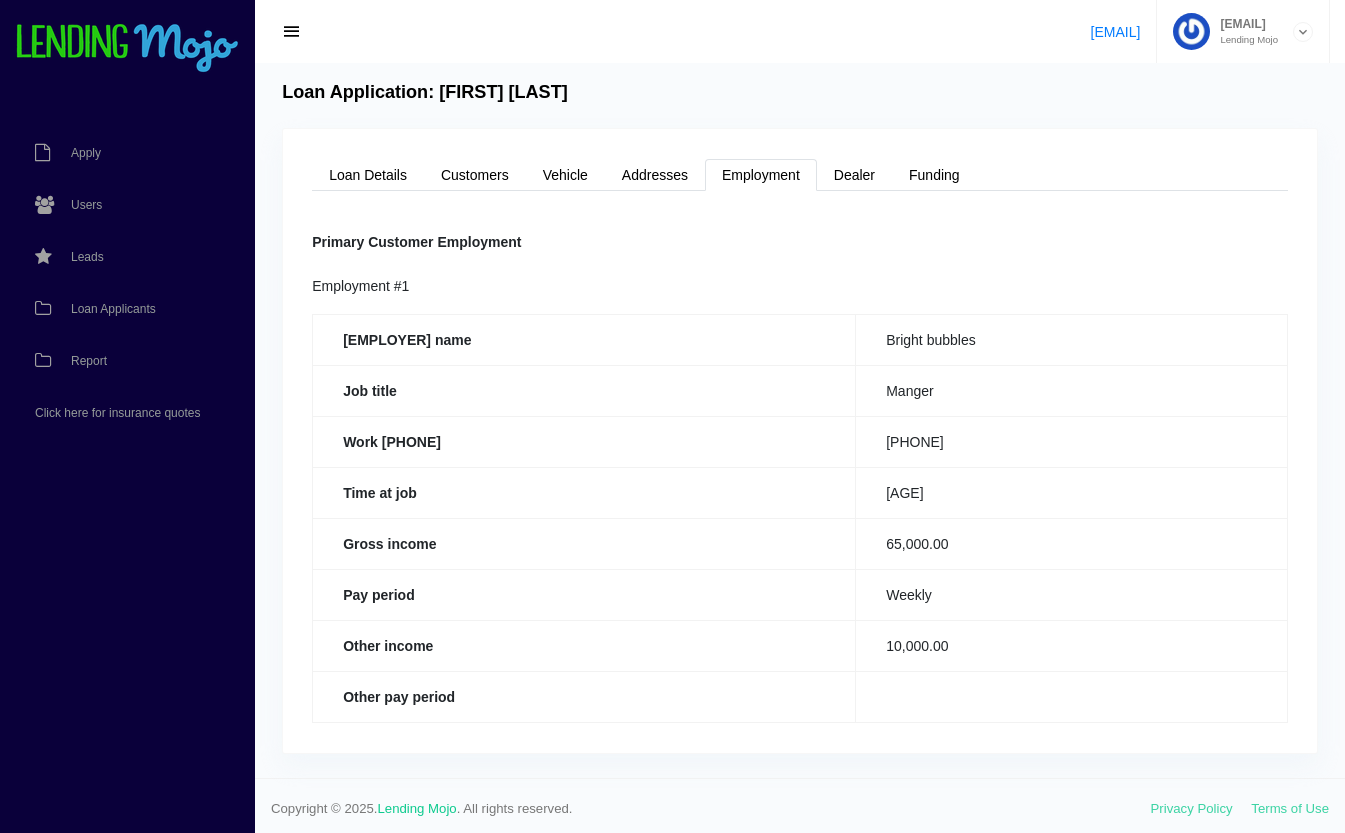scroll, scrollTop: 77, scrollLeft: 0, axis: vertical 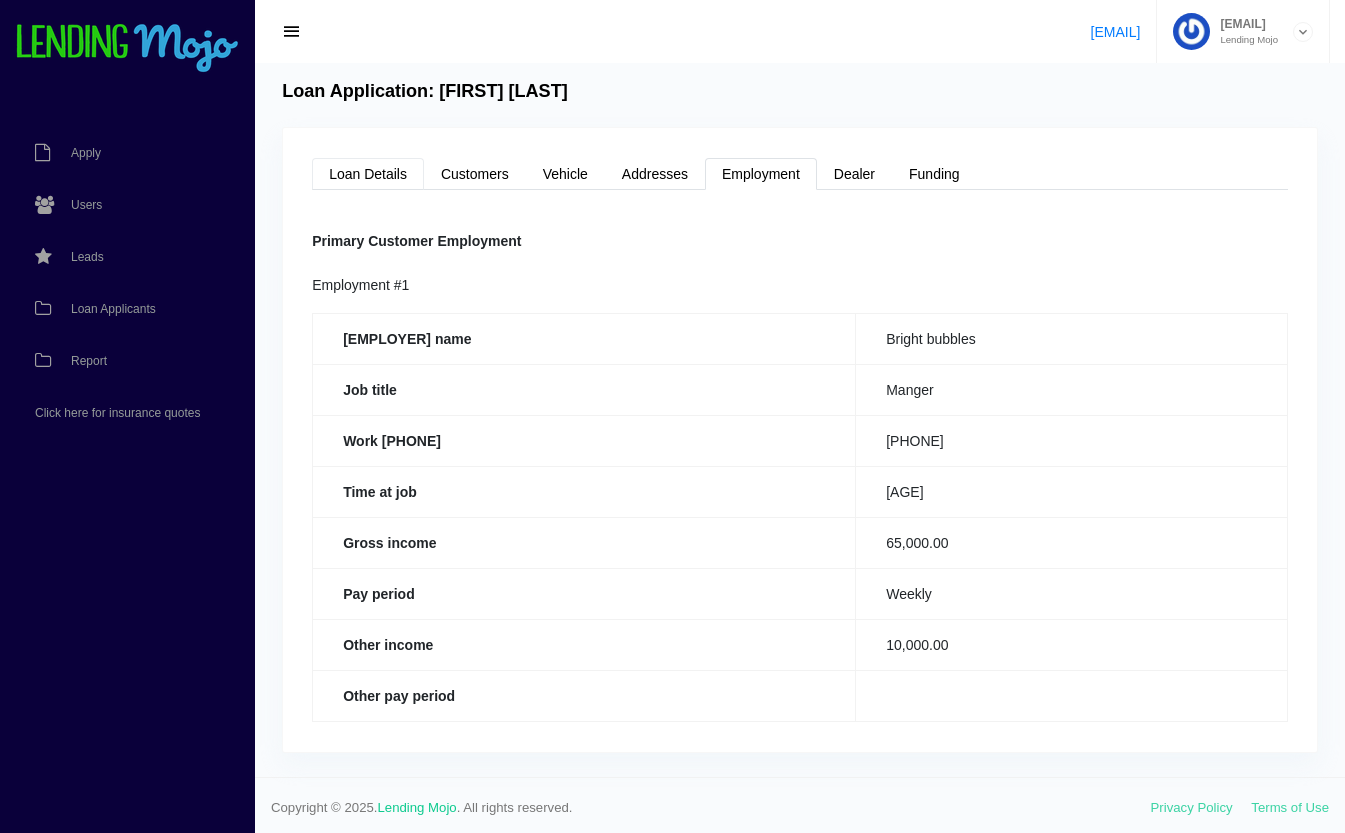 click on "Loan Details" at bounding box center [368, 174] 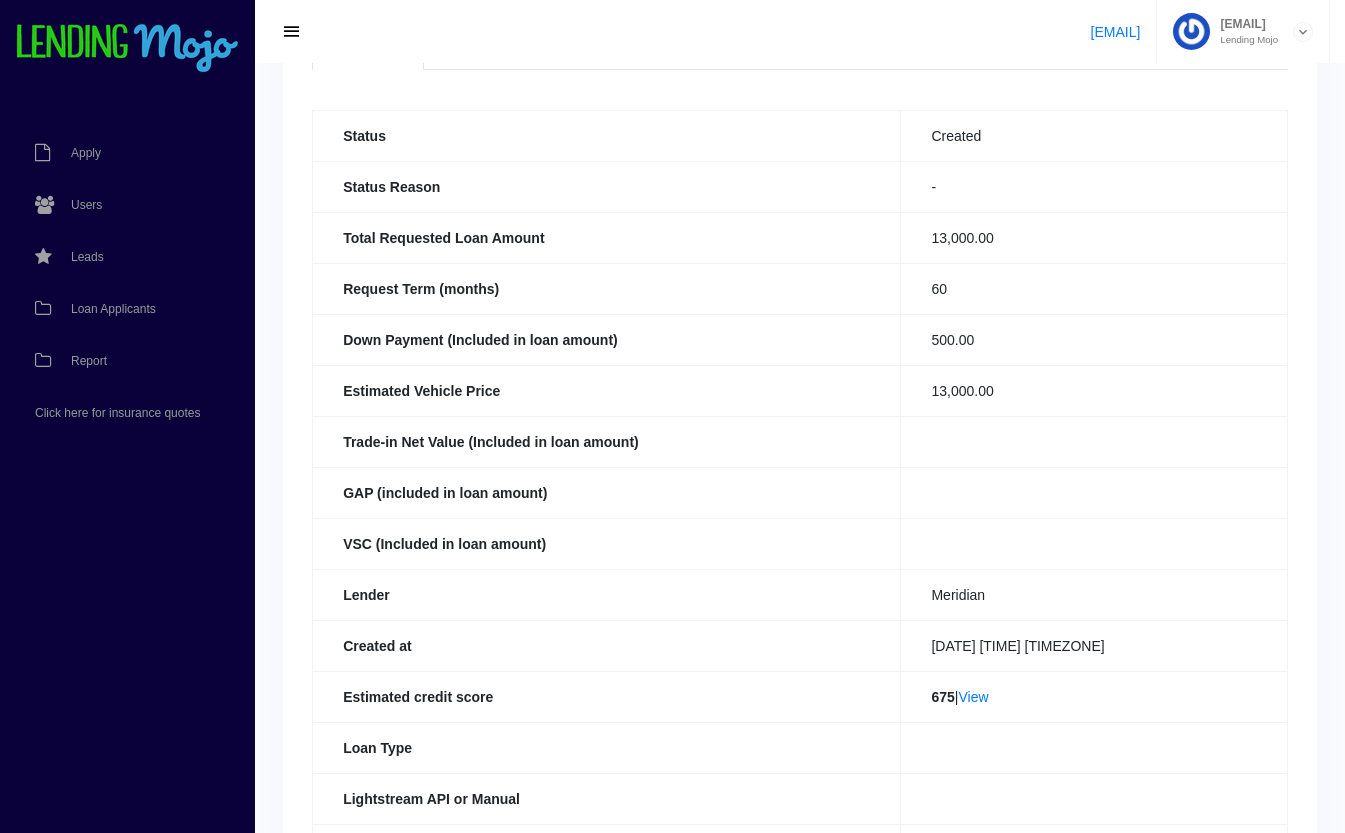 scroll, scrollTop: 508, scrollLeft: 0, axis: vertical 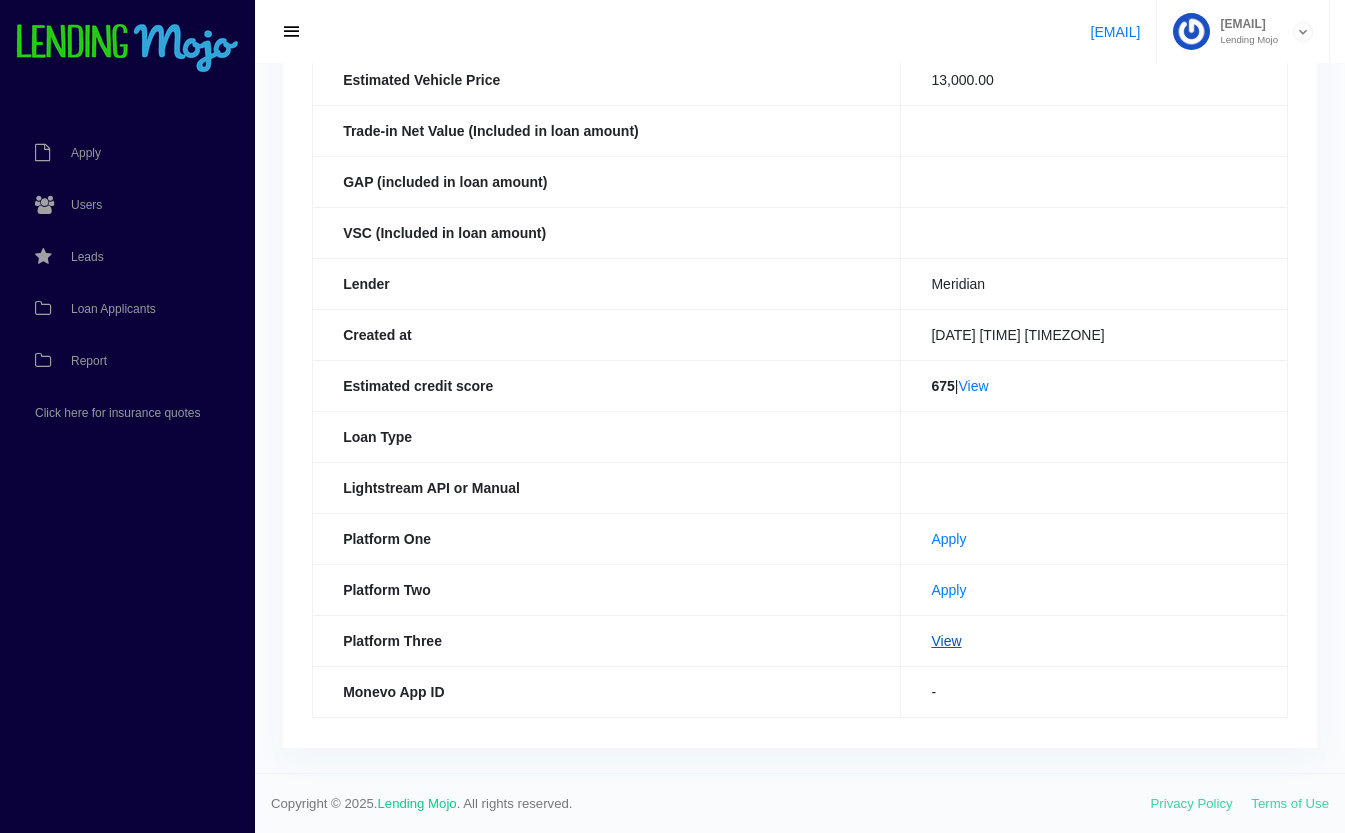 click on "View" at bounding box center (946, 641) 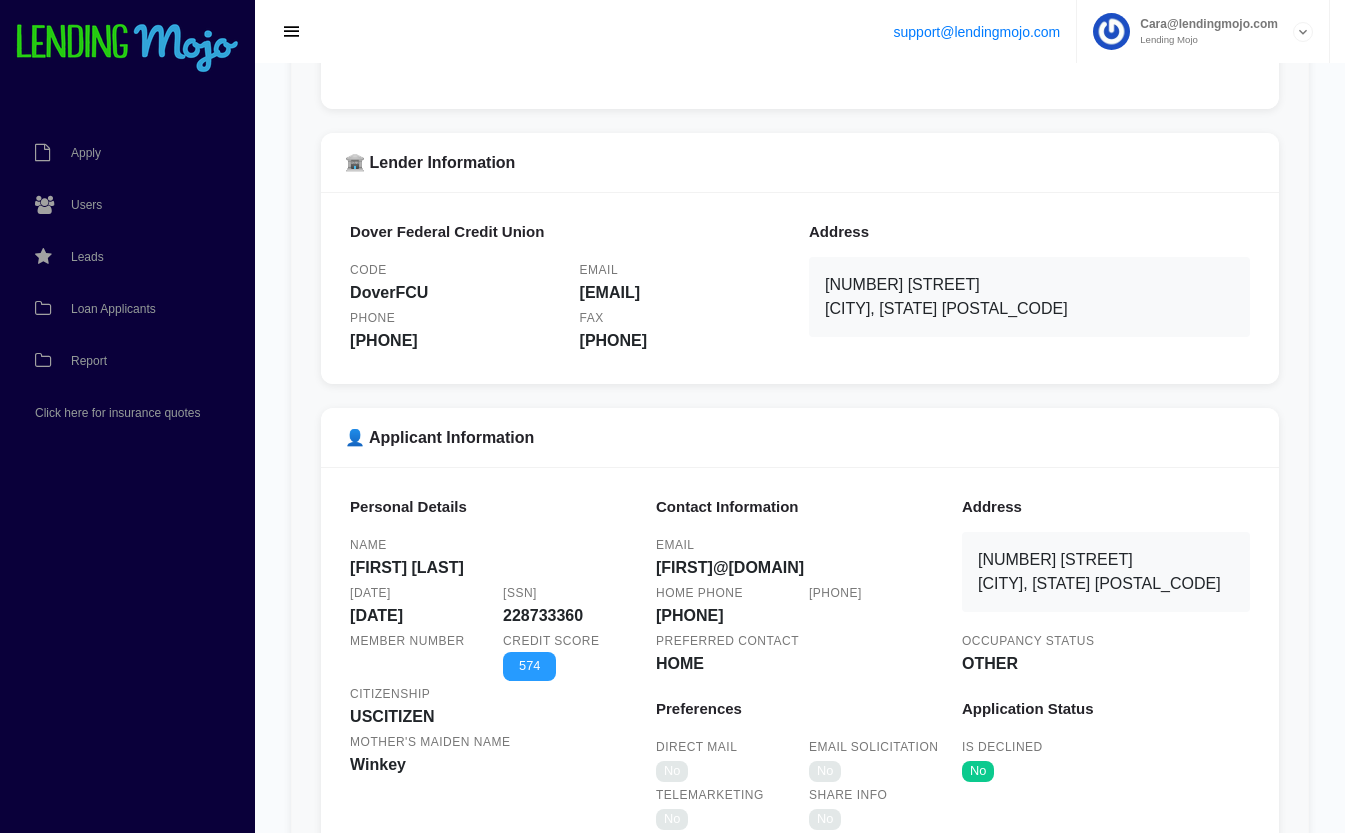 scroll, scrollTop: 271, scrollLeft: 0, axis: vertical 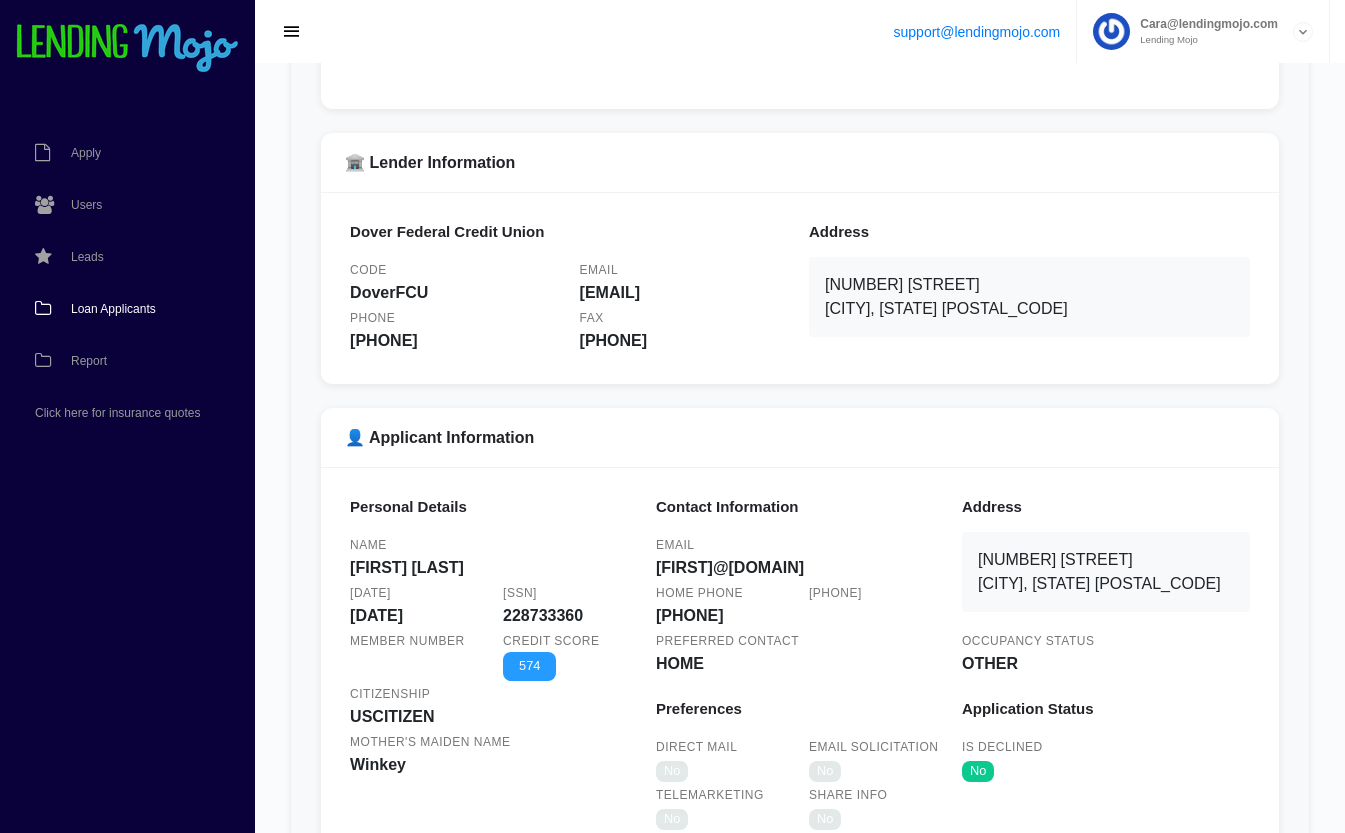 click on "Loan Applicants" at bounding box center (117, 309) 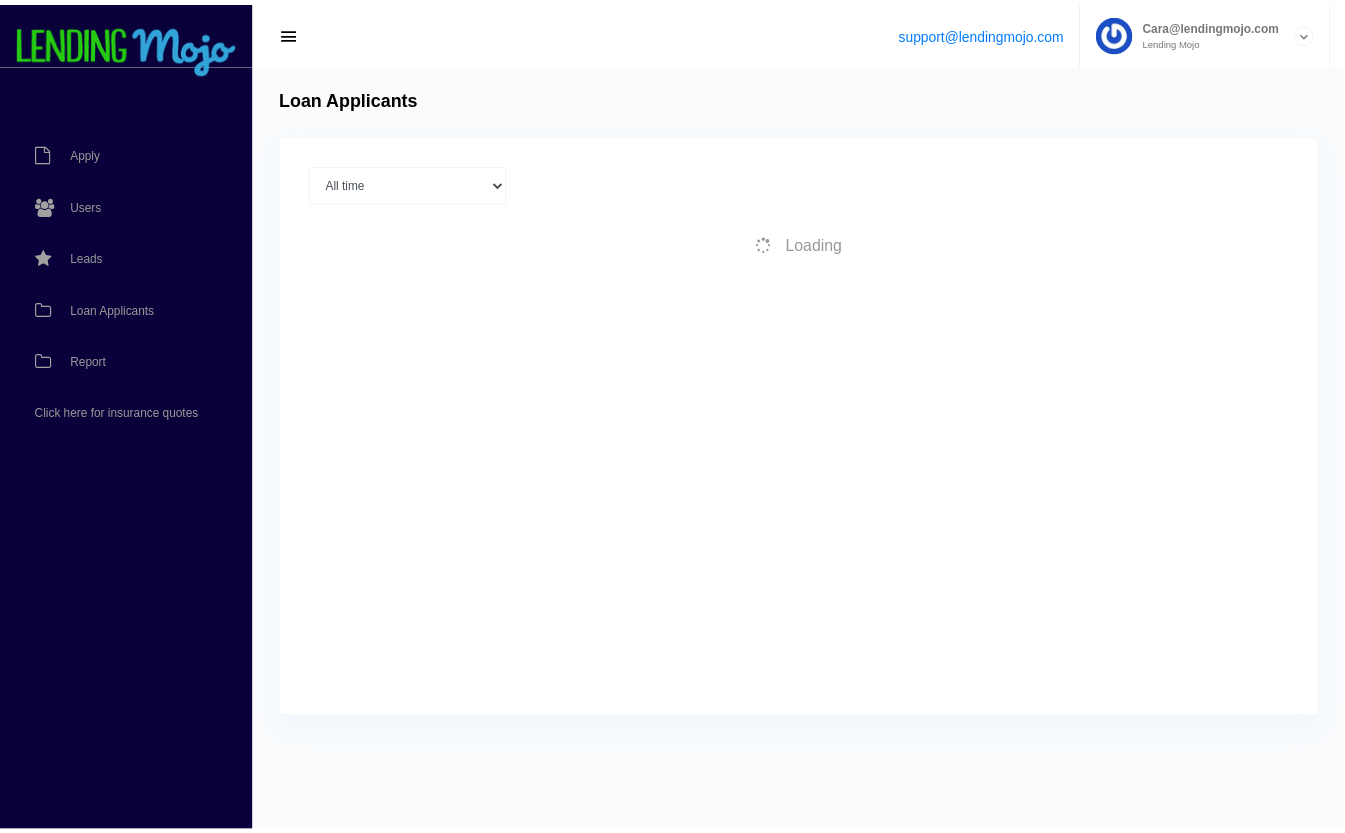 scroll, scrollTop: 0, scrollLeft: 0, axis: both 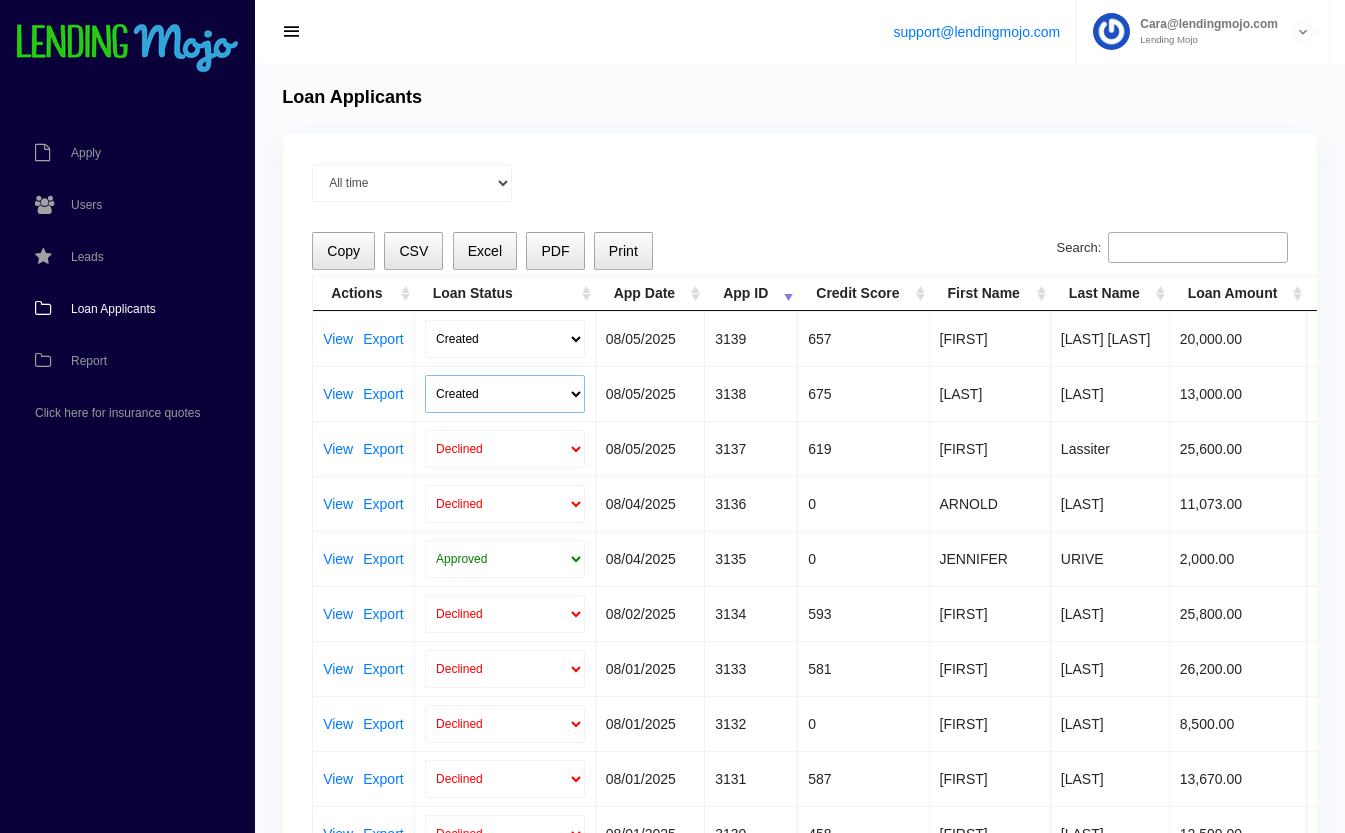 click on "Created Submitted" at bounding box center (505, 394) 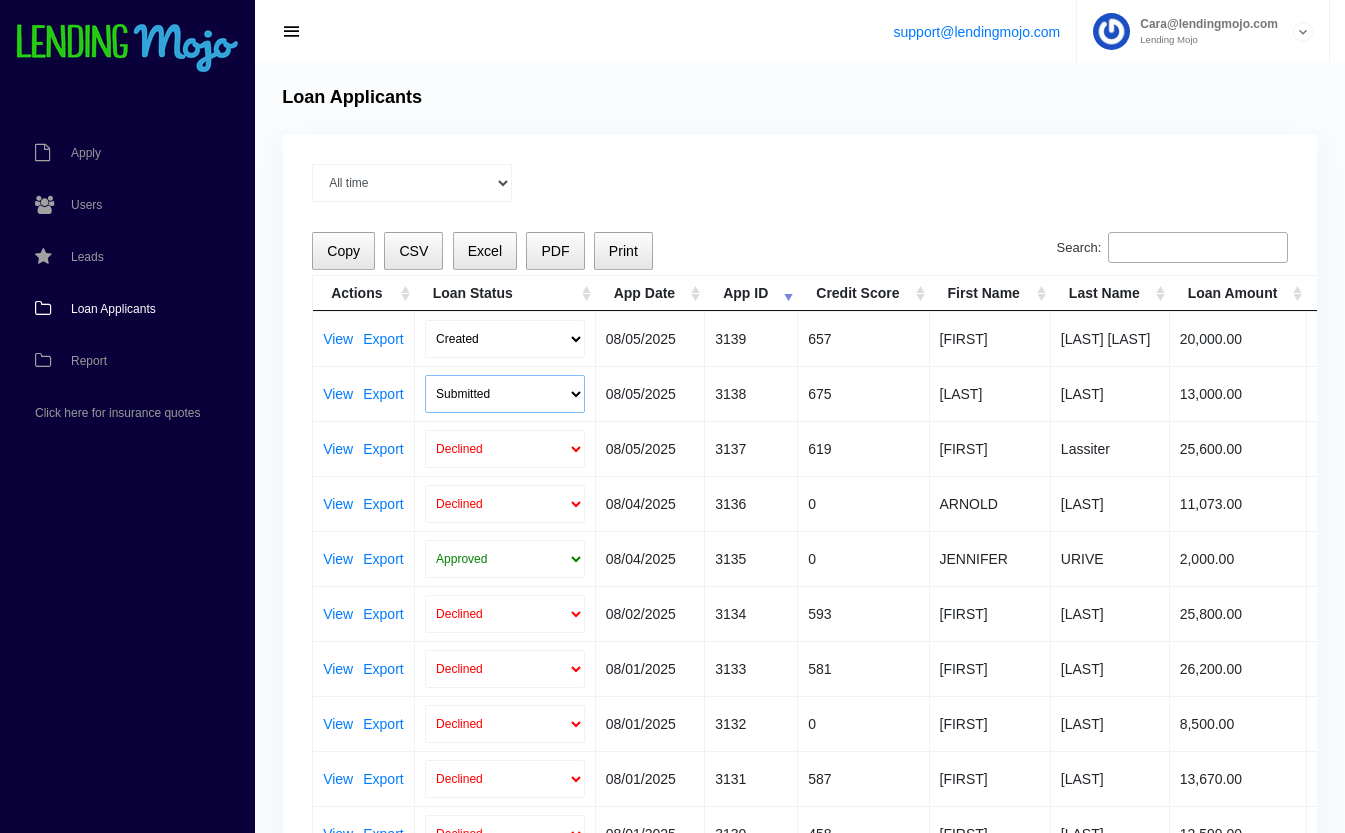 click on "Created Submitted" at bounding box center [505, 394] 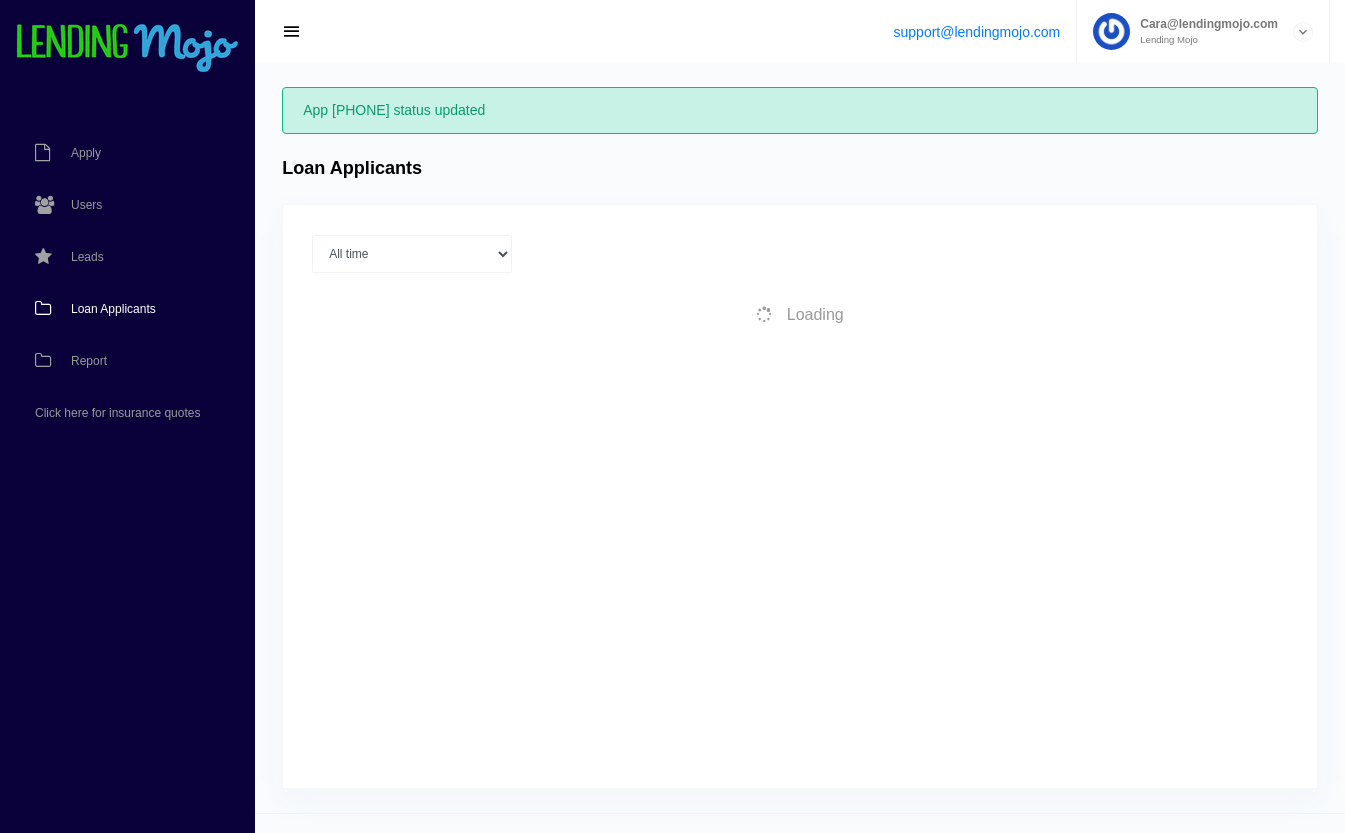 scroll, scrollTop: 0, scrollLeft: 0, axis: both 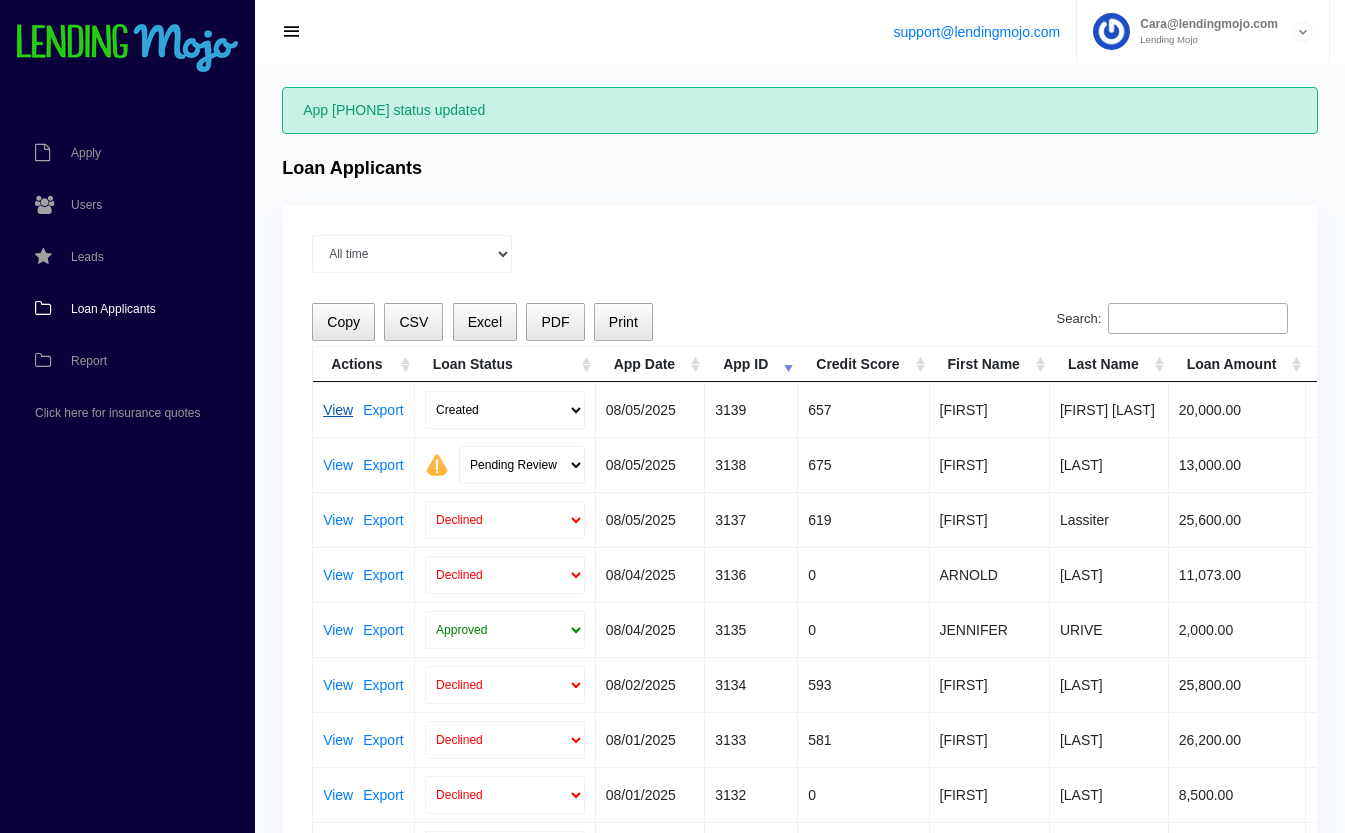 click on "View" at bounding box center [338, 410] 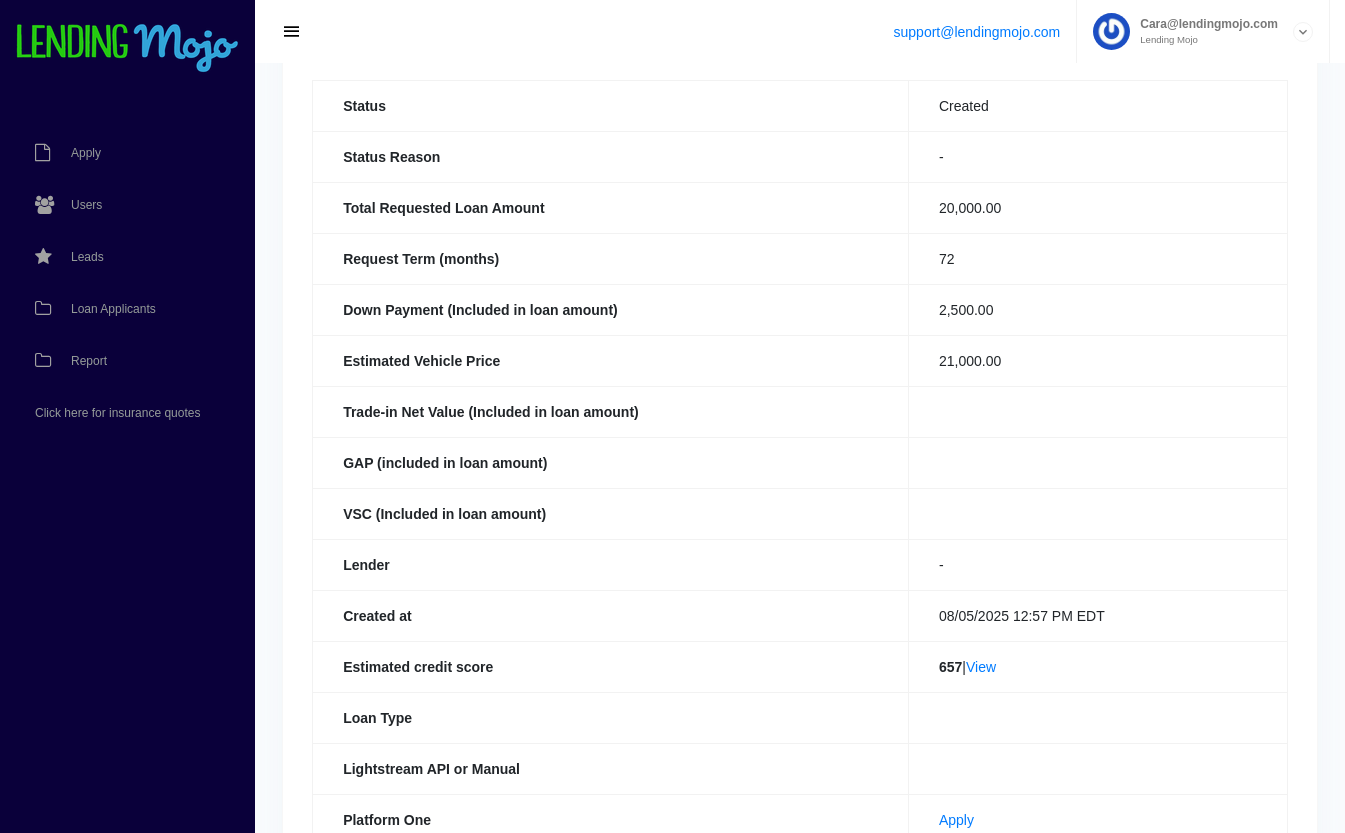 scroll, scrollTop: 0, scrollLeft: 0, axis: both 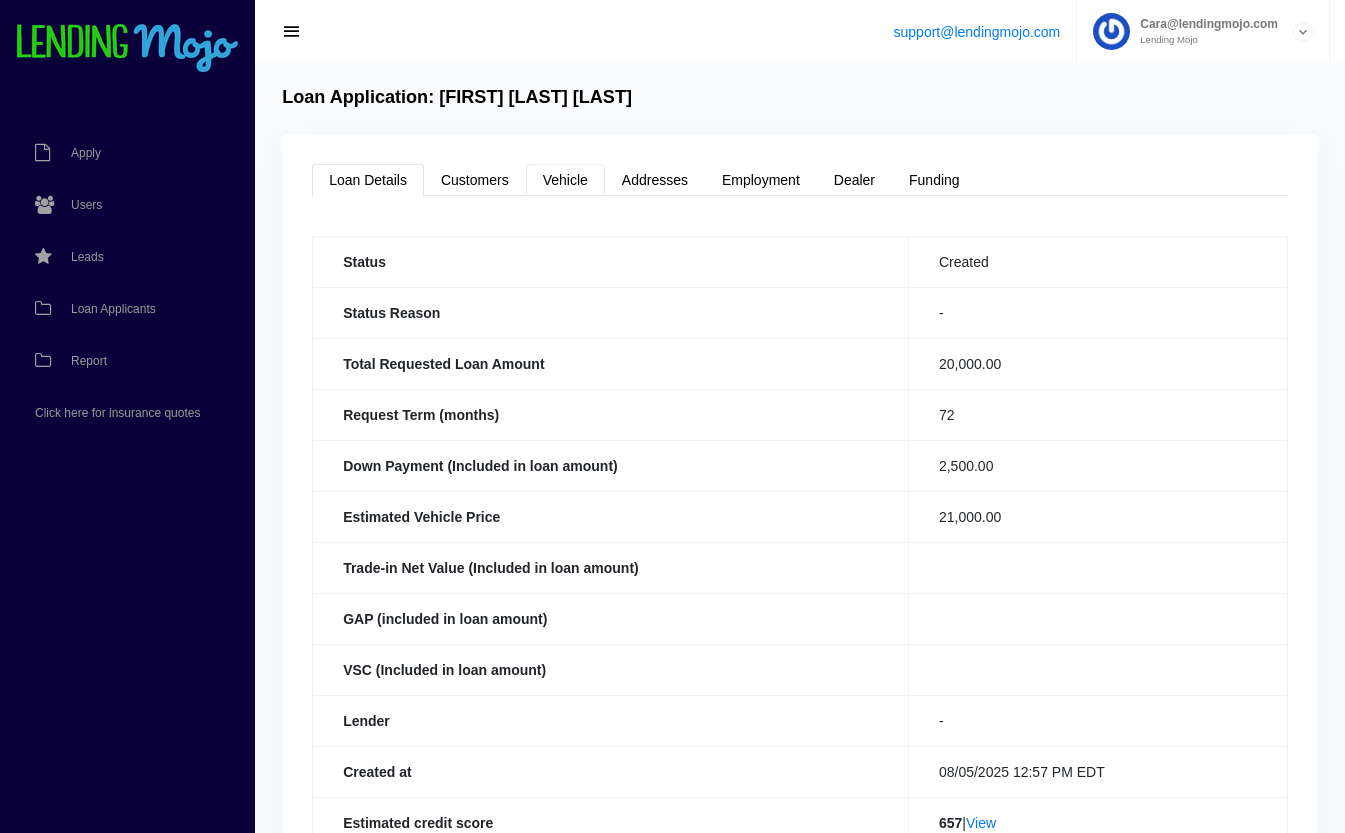 click on "Vehicle" at bounding box center [565, 180] 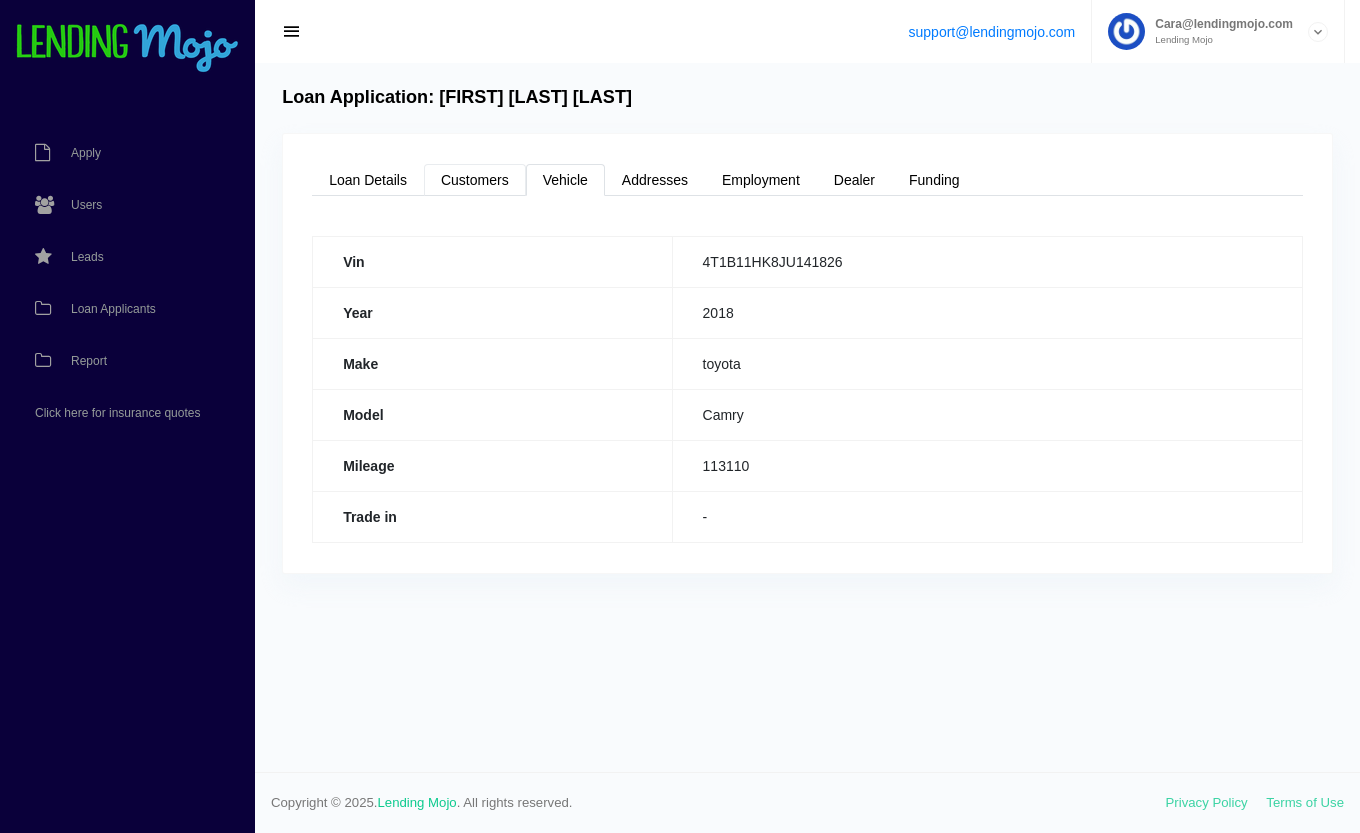 click on "Customers" at bounding box center (475, 180) 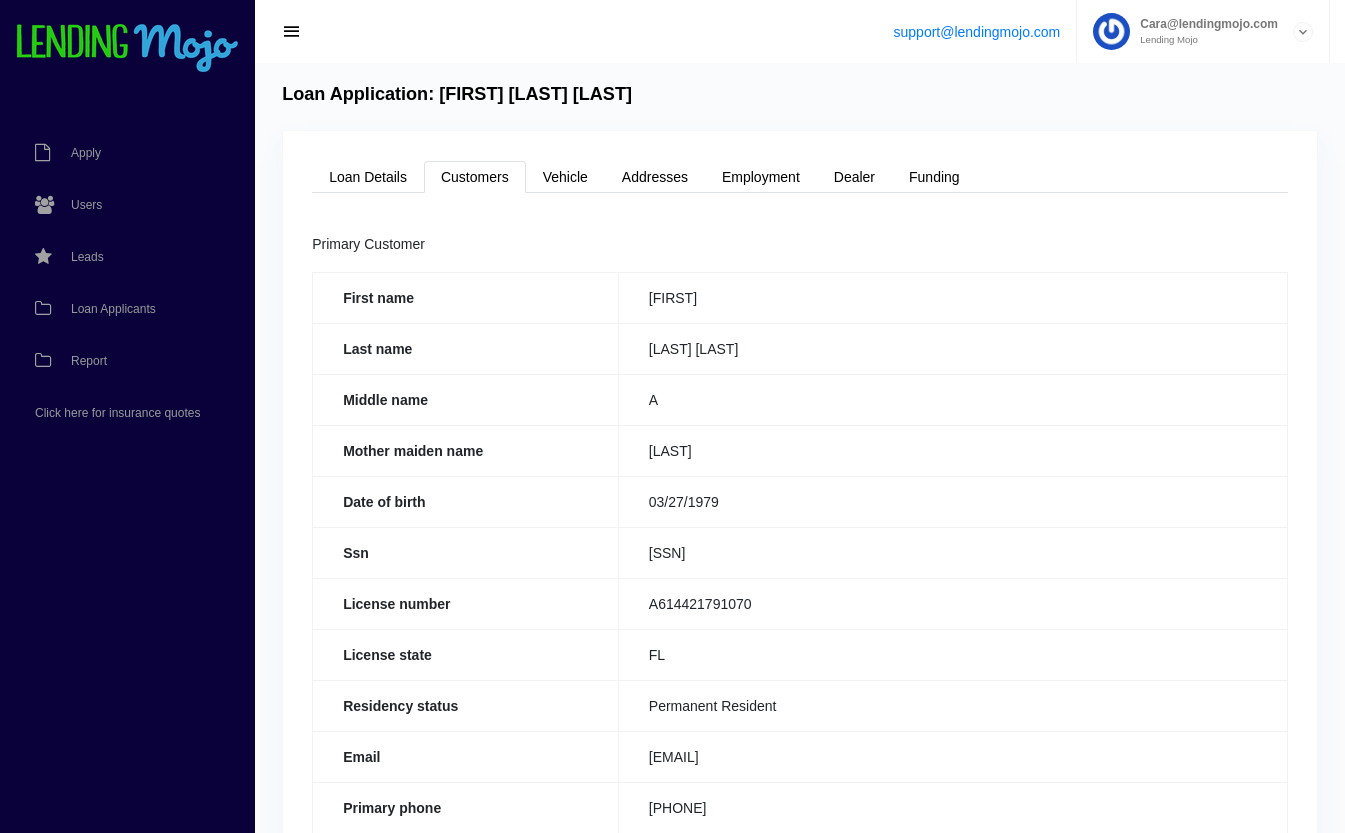 scroll, scrollTop: 0, scrollLeft: 0, axis: both 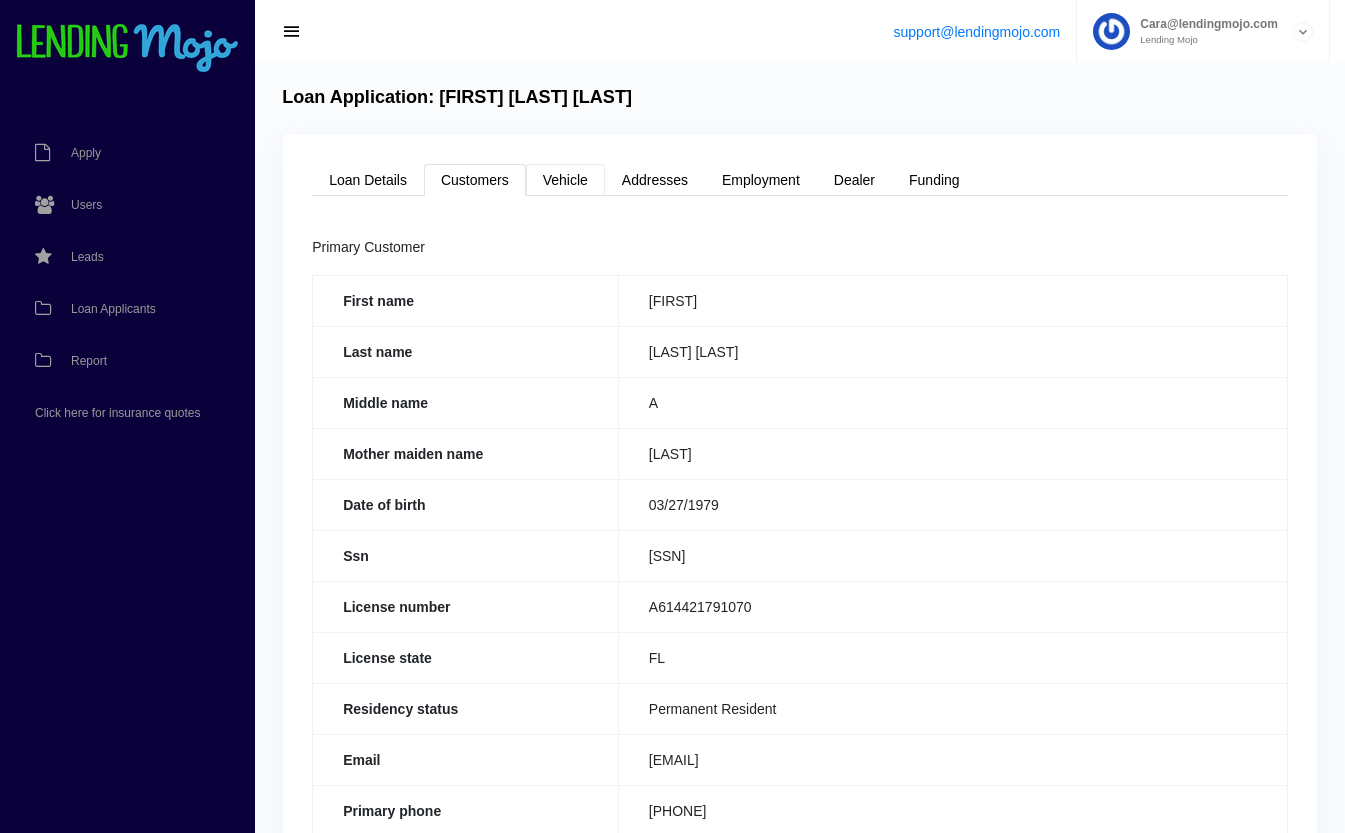 click on "Vehicle" at bounding box center [565, 180] 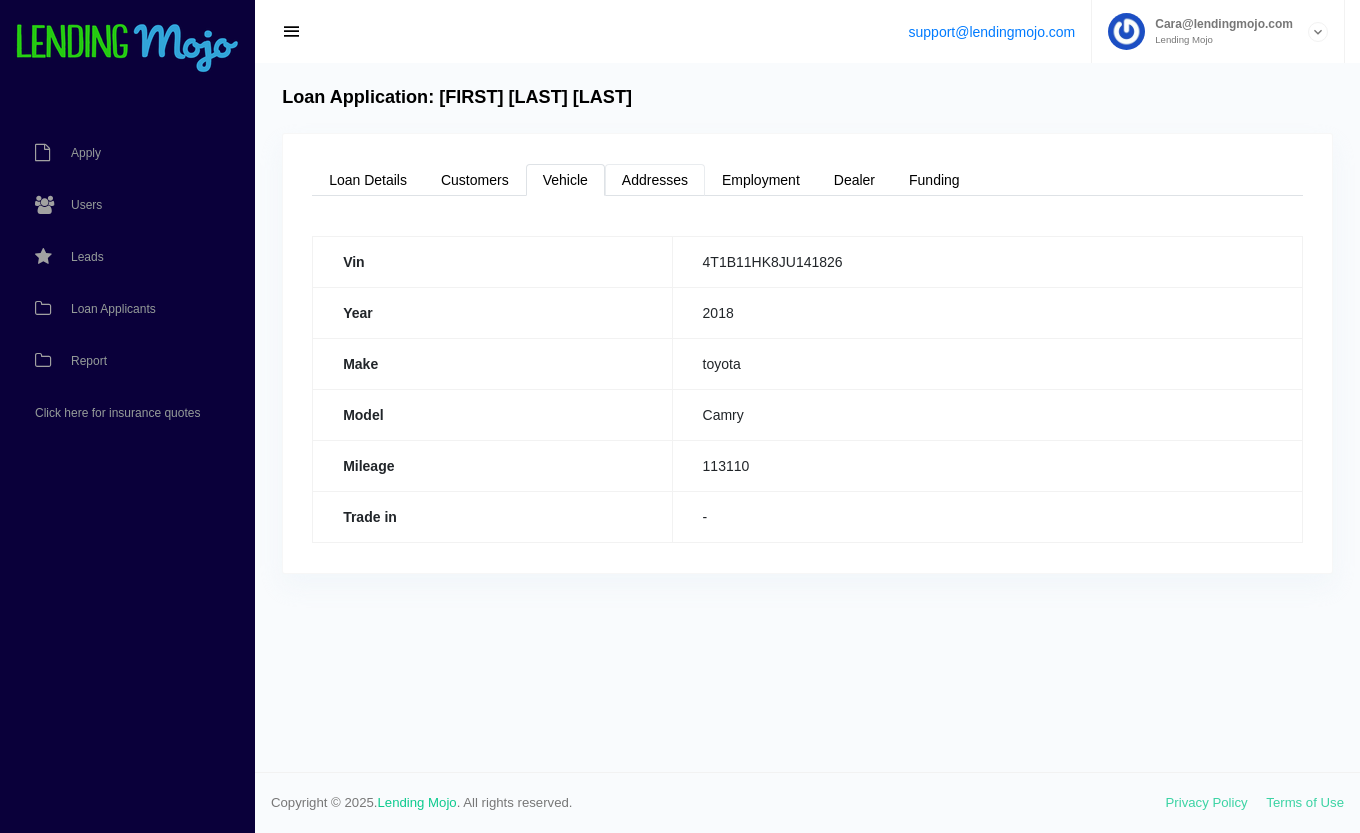 click on "Addresses" at bounding box center (655, 180) 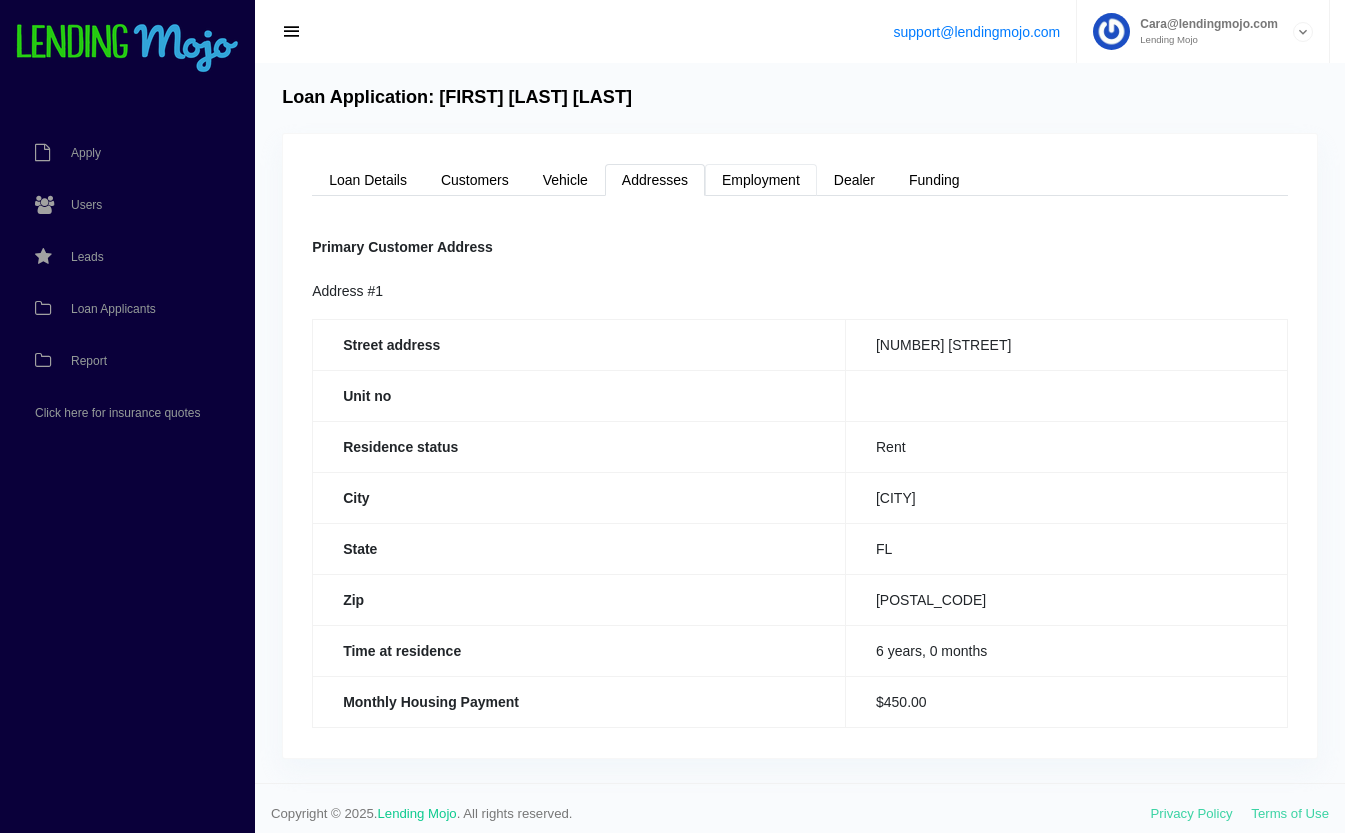 click on "Employment" at bounding box center (761, 180) 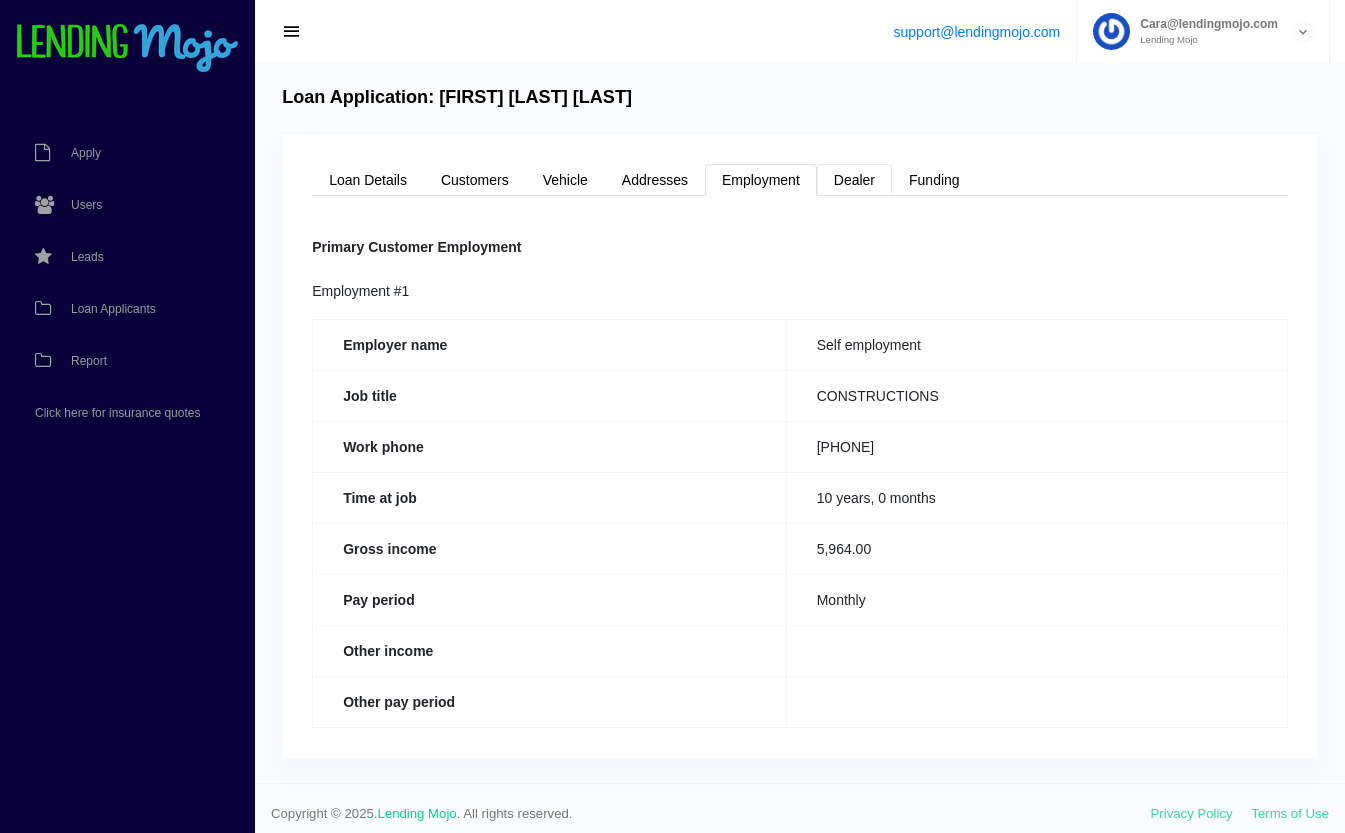 click on "Dealer" at bounding box center [854, 180] 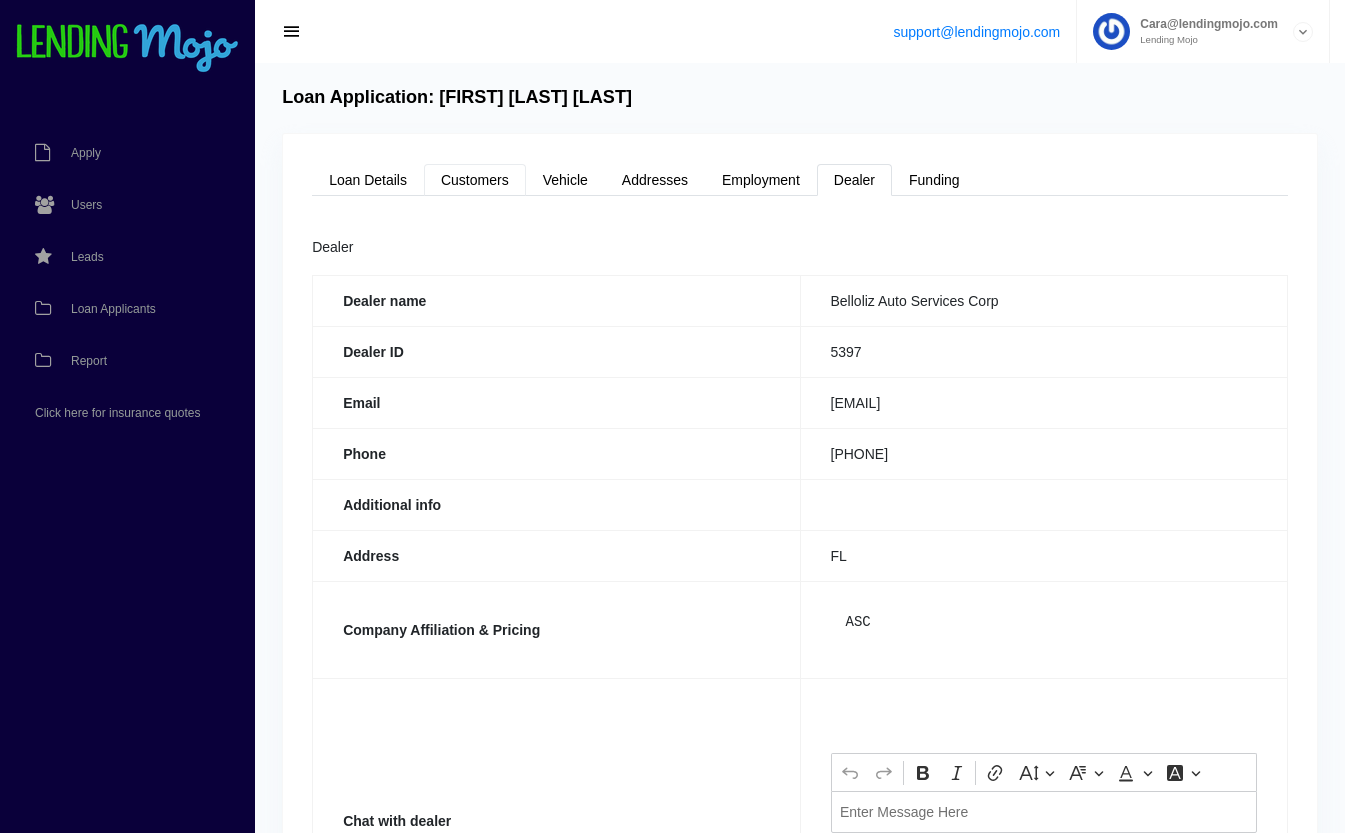 click on "Customers" at bounding box center [475, 180] 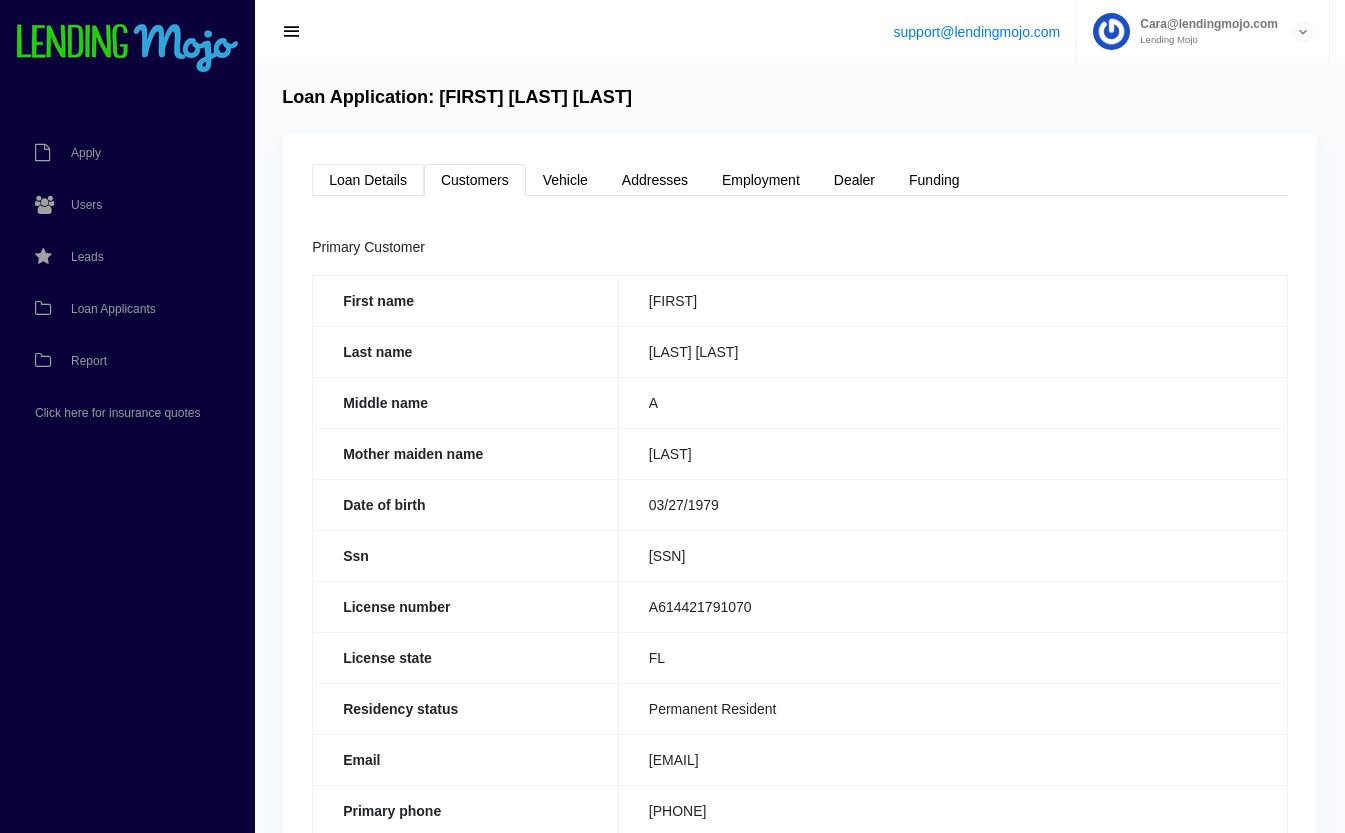 click on "Loan Details" at bounding box center [368, 180] 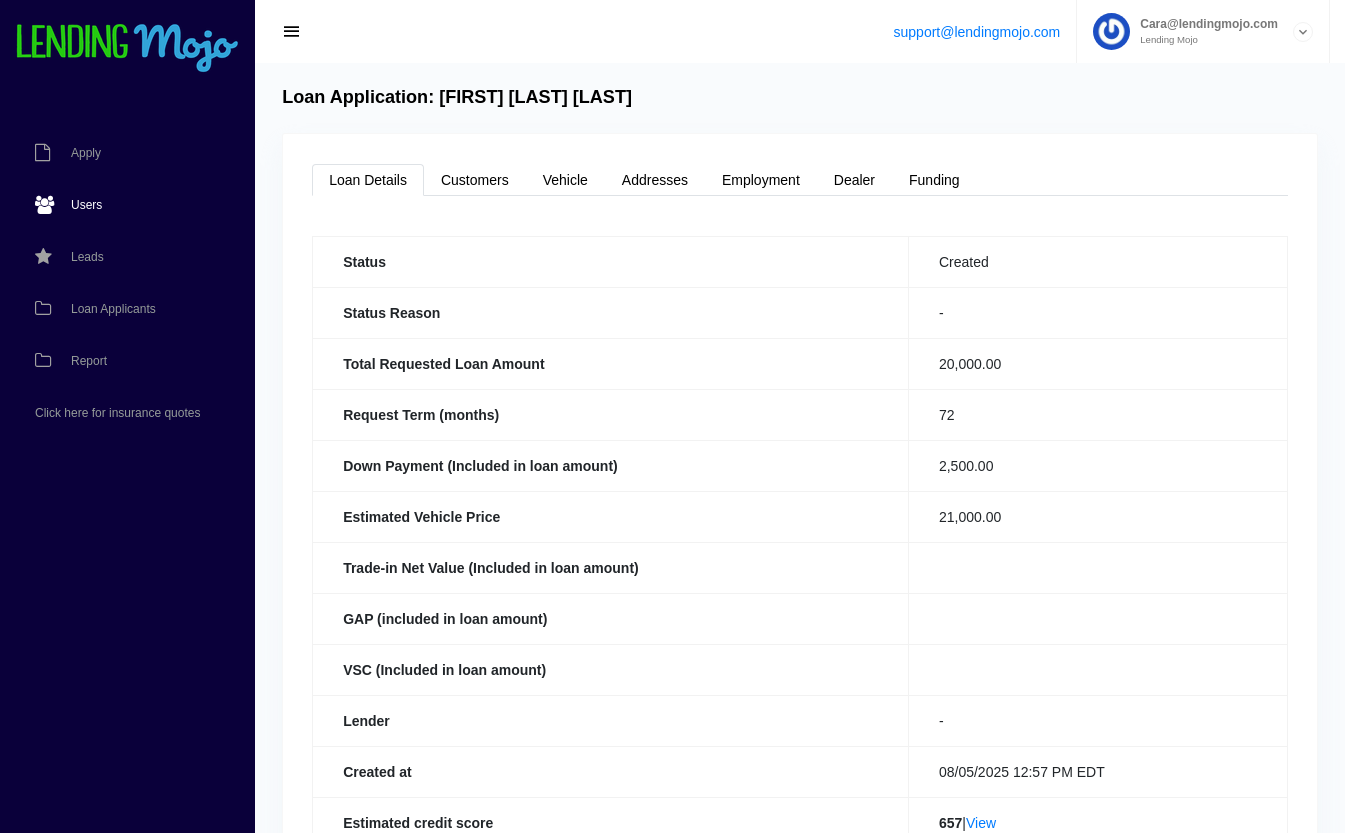 click on "Users" at bounding box center [86, 205] 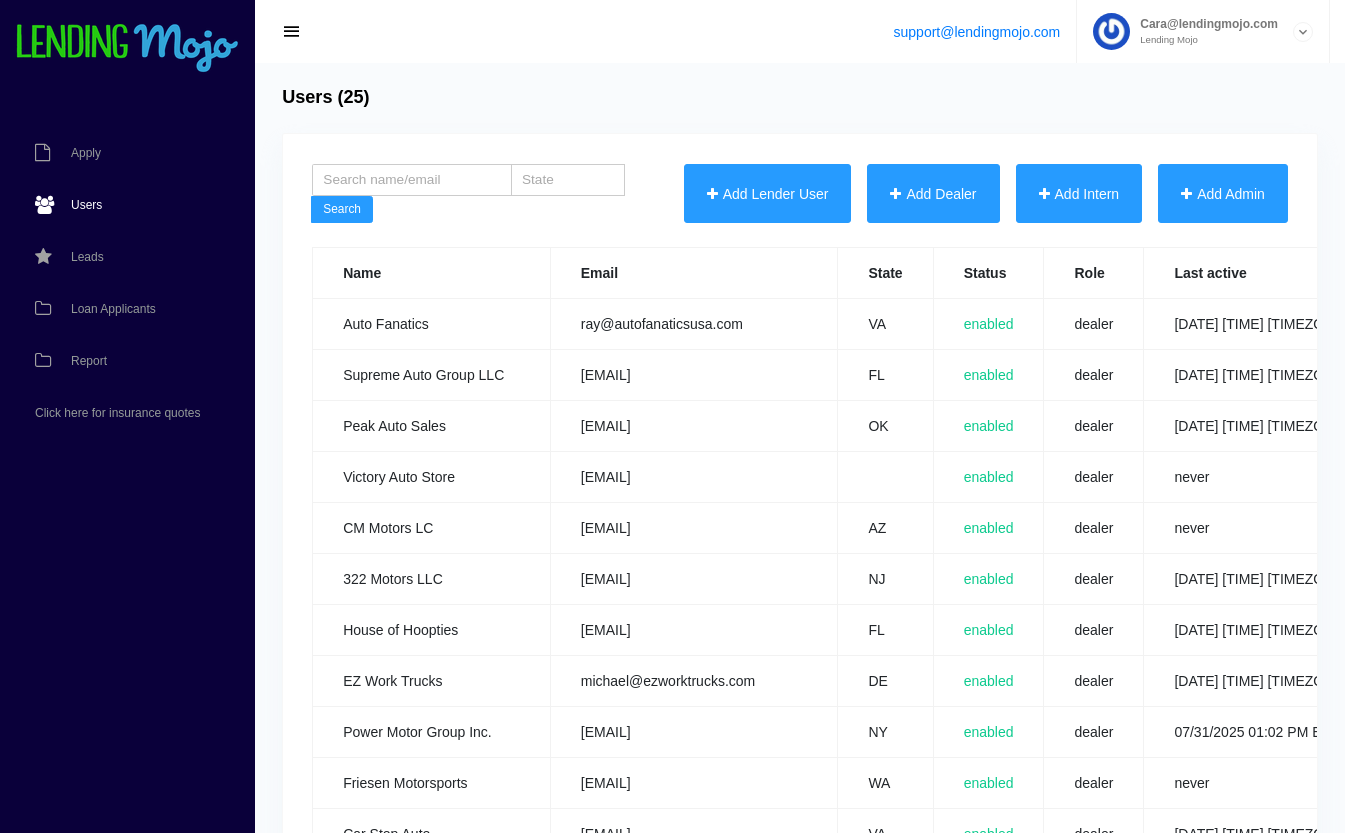 scroll, scrollTop: 0, scrollLeft: 0, axis: both 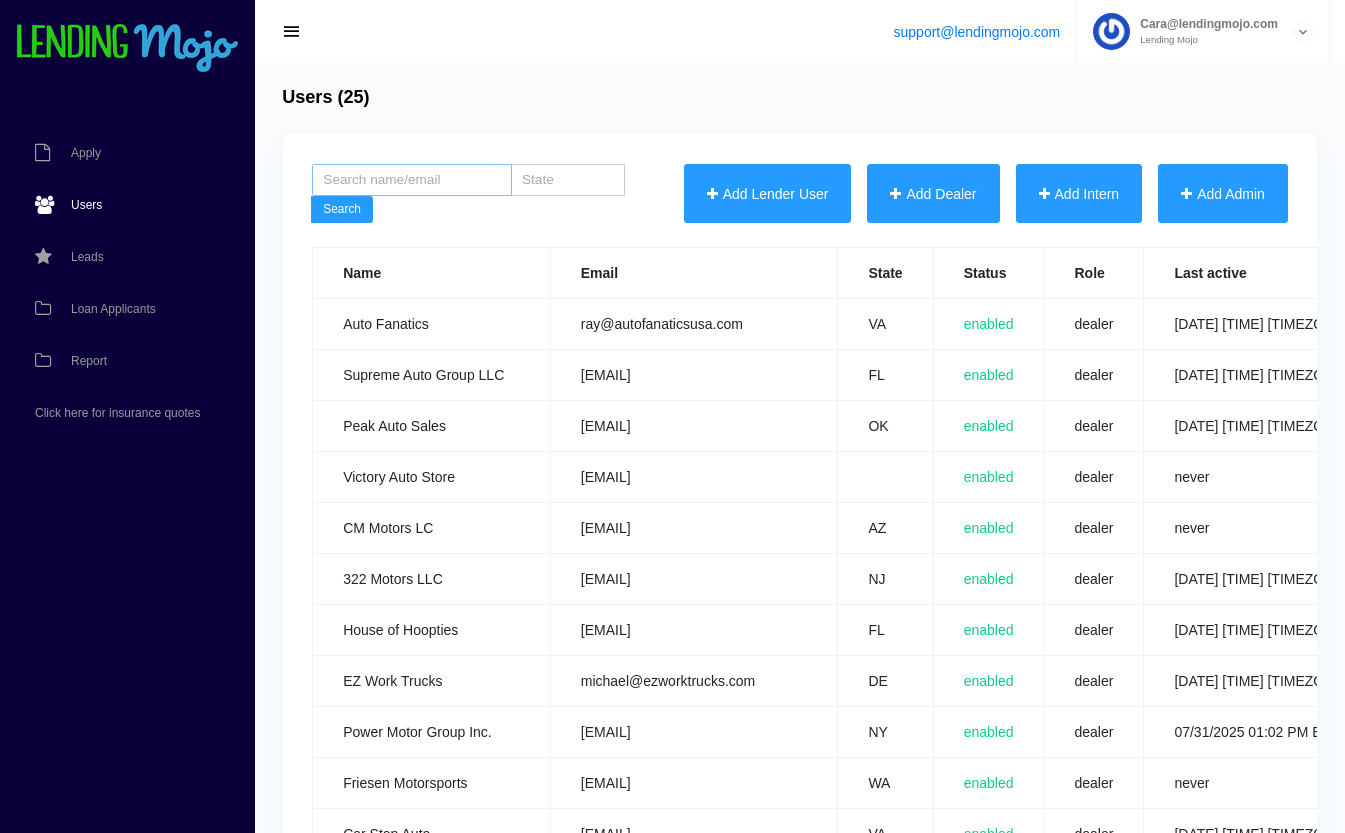 click at bounding box center (412, 180) 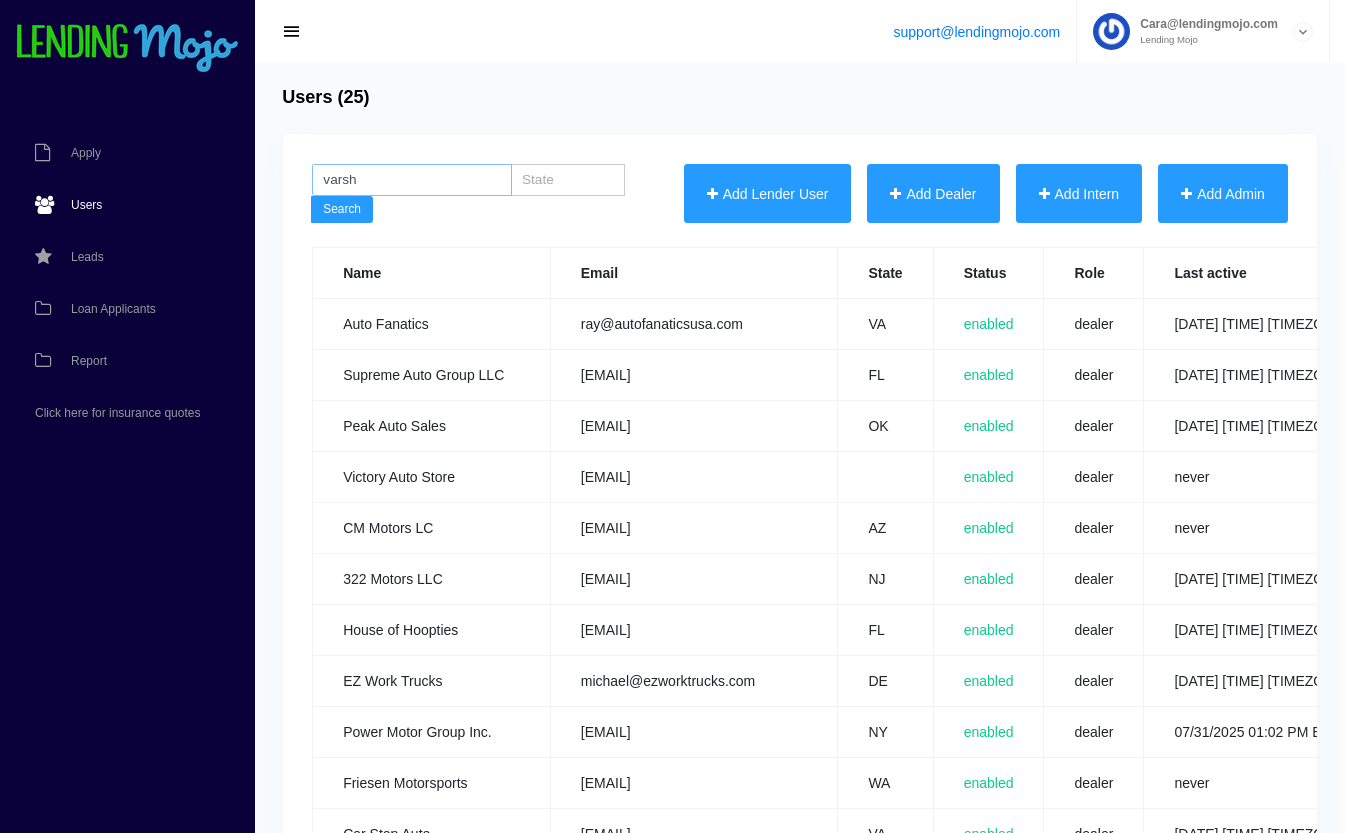 type on "[NAME]" 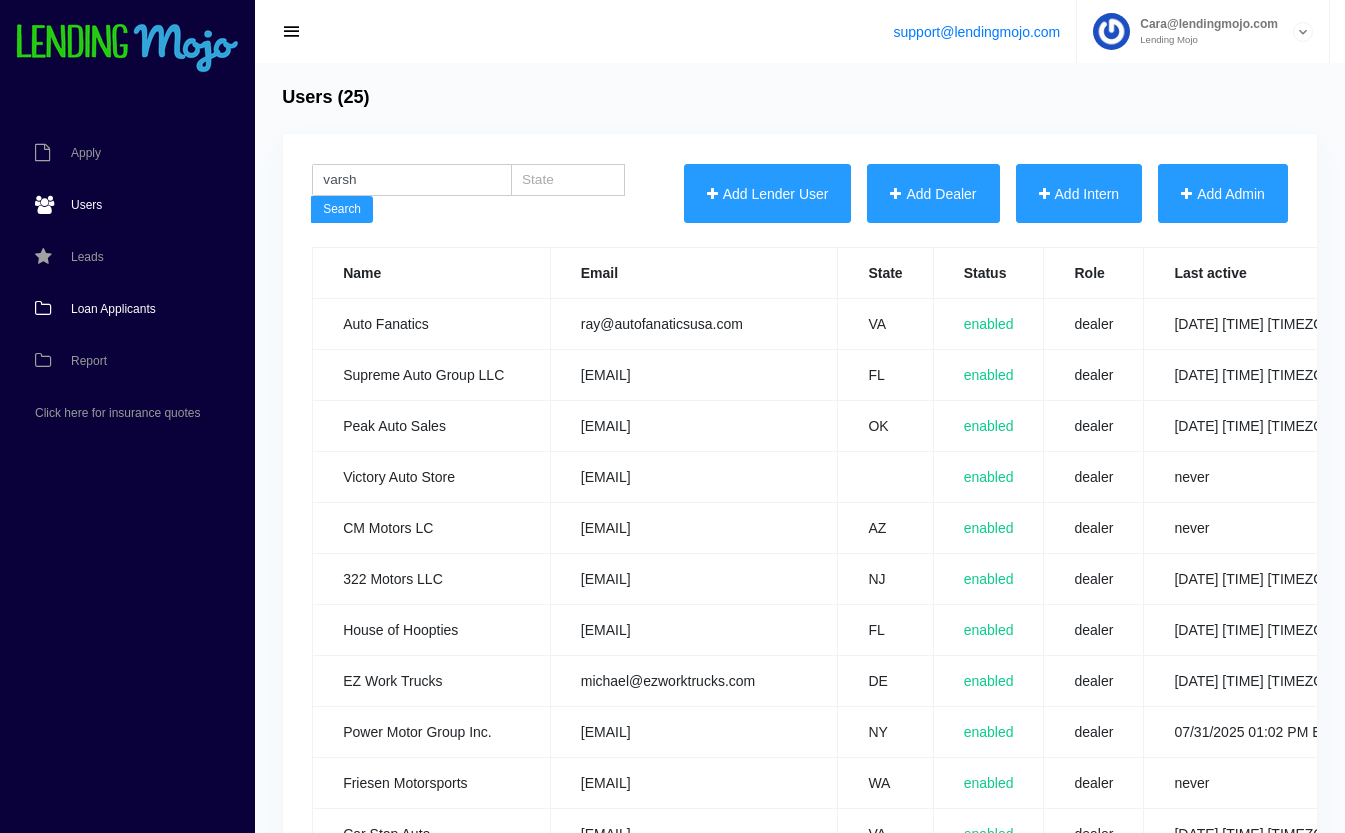 click on "Loan Applicants" at bounding box center (117, 309) 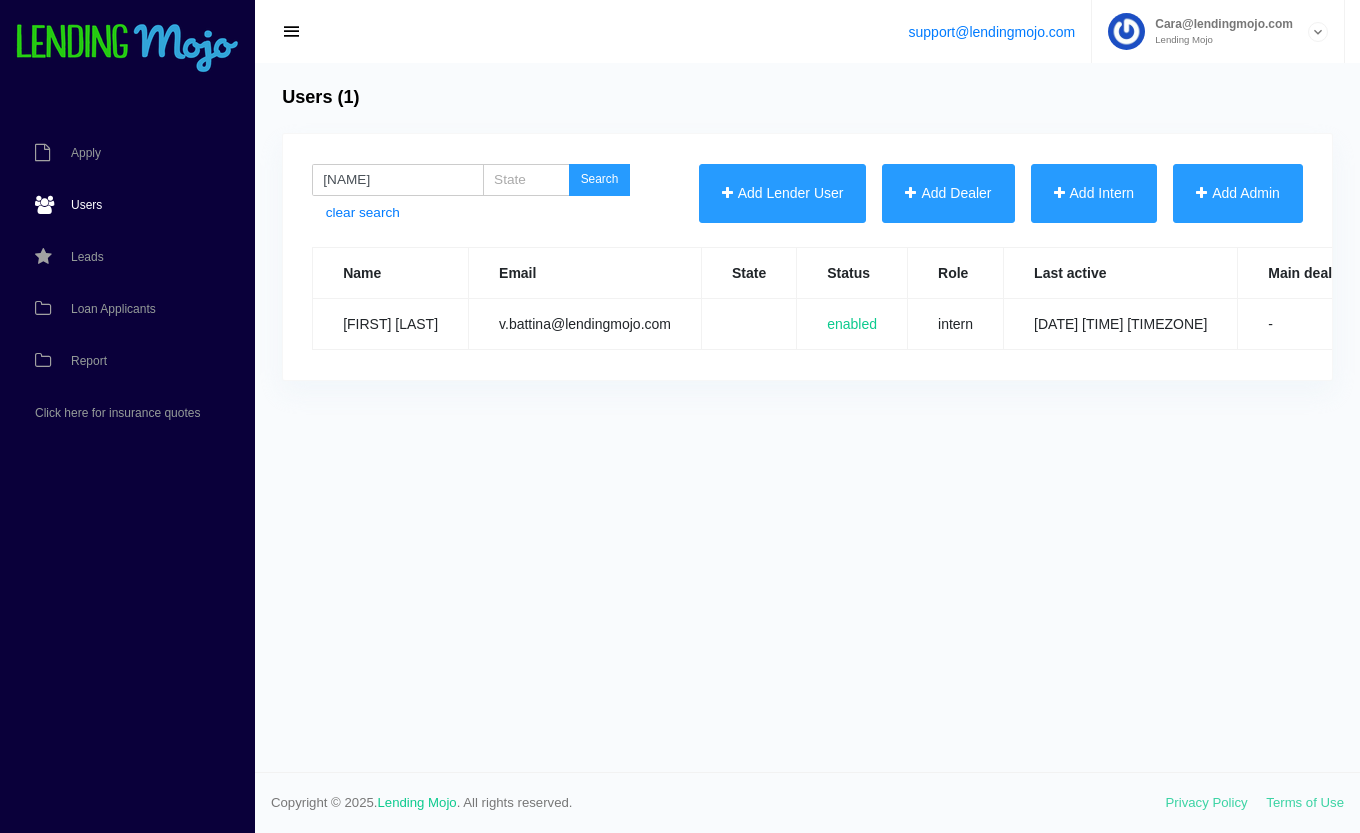 scroll, scrollTop: 0, scrollLeft: 0, axis: both 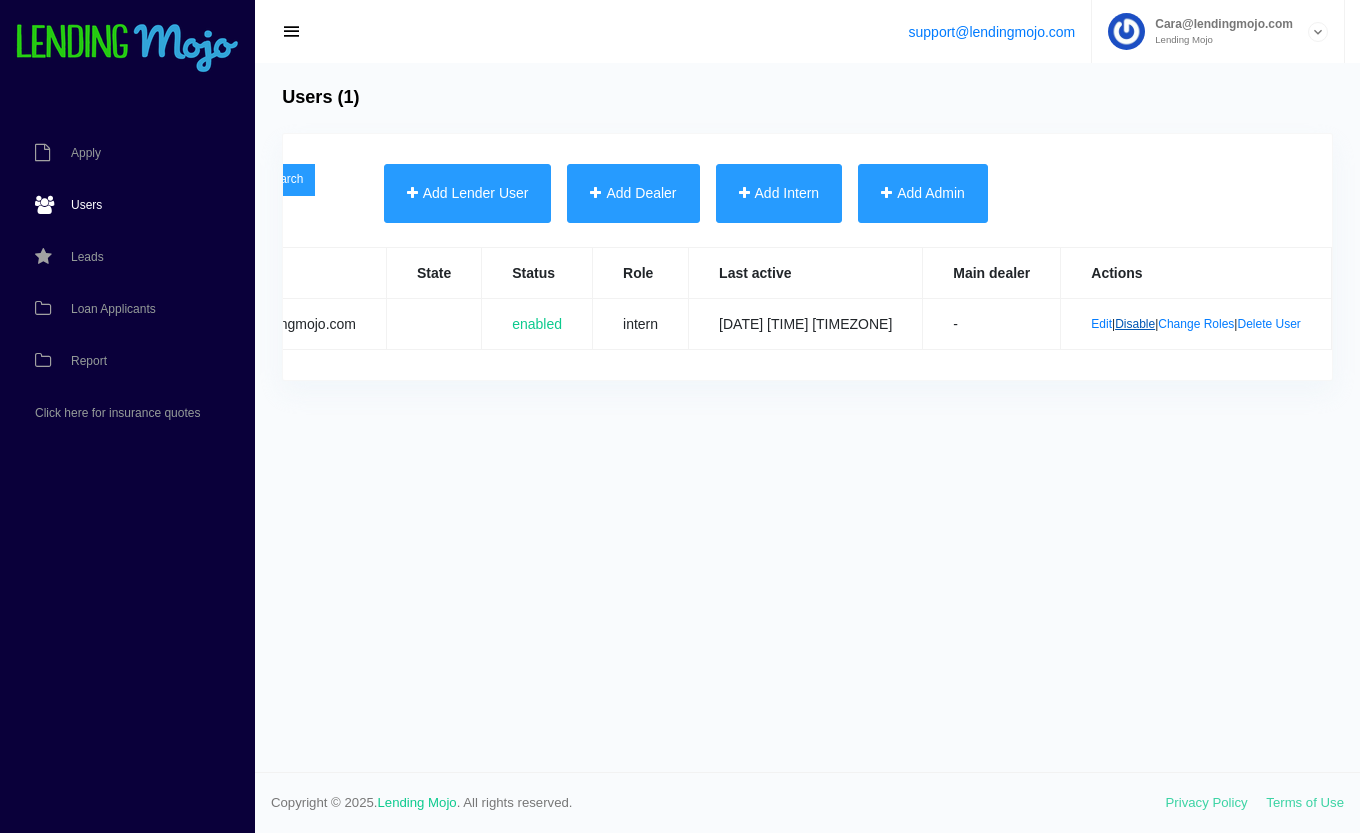 click on "Disable" at bounding box center [1135, 324] 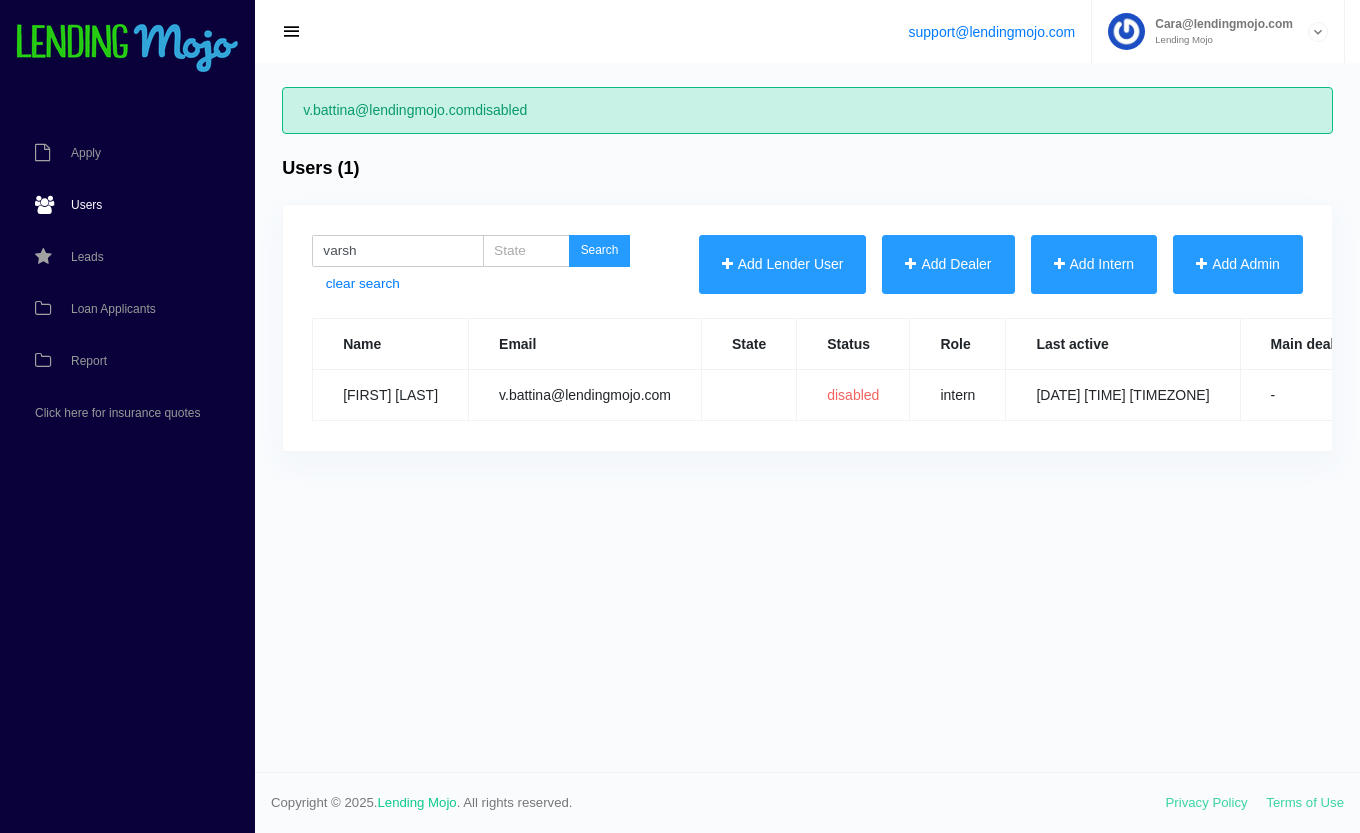 scroll, scrollTop: 0, scrollLeft: 0, axis: both 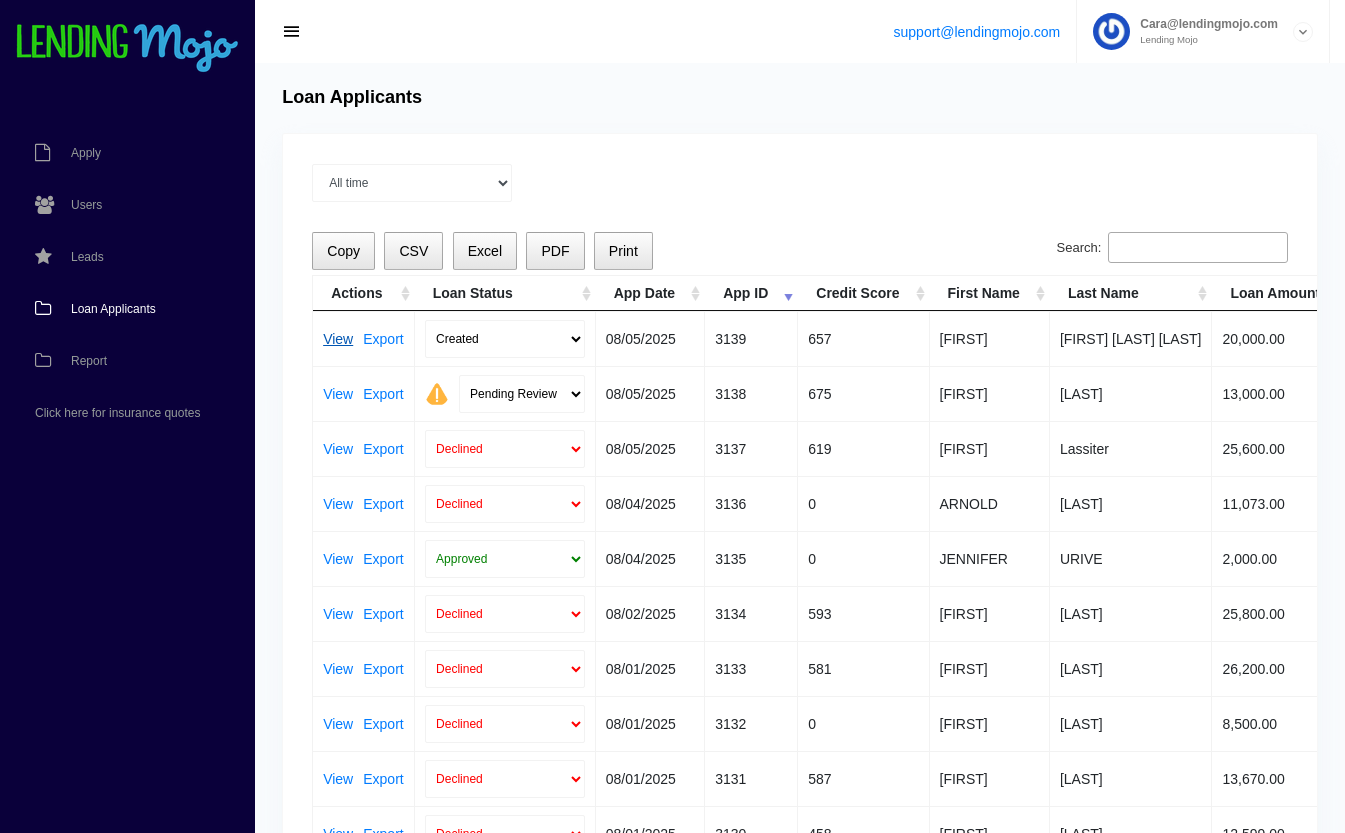 click on "View" at bounding box center [338, 339] 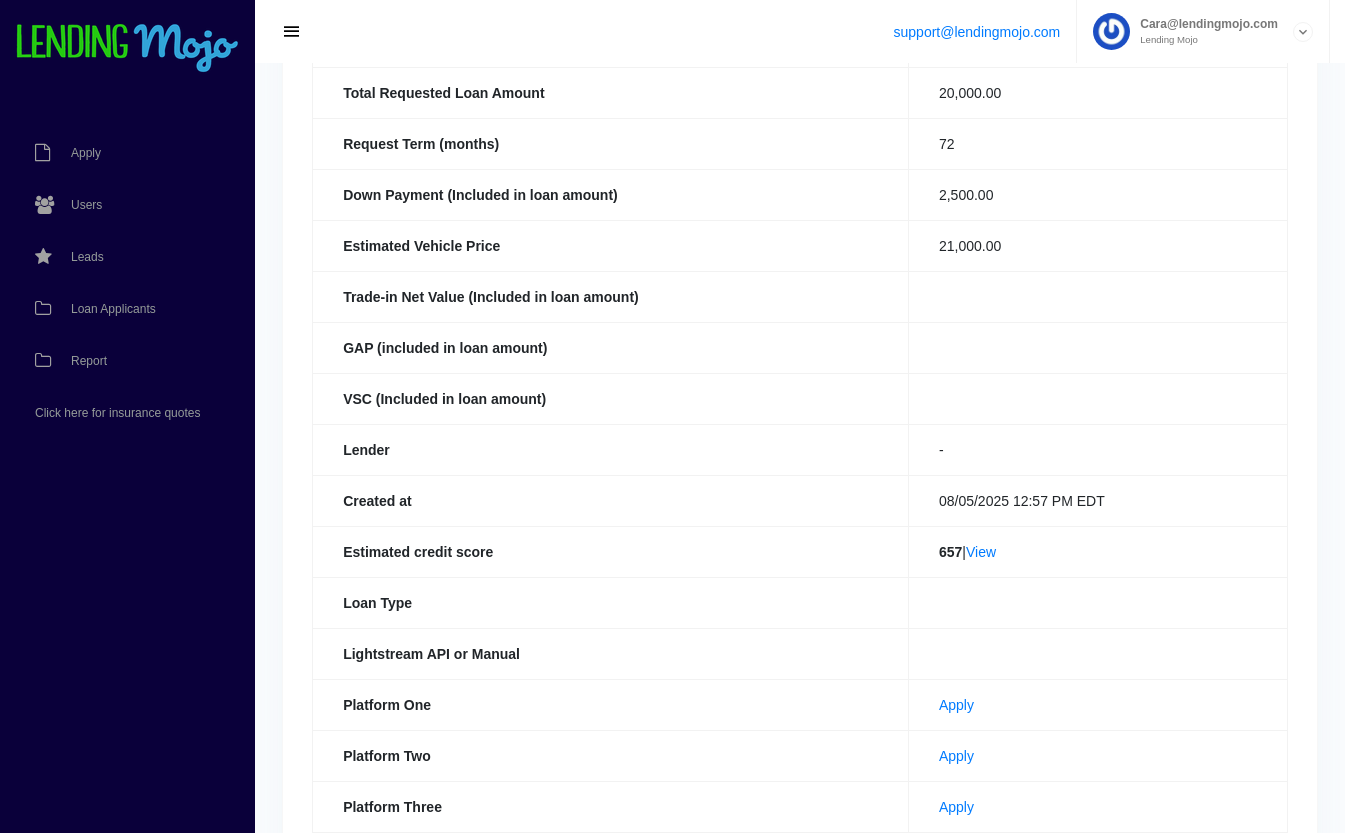scroll, scrollTop: 273, scrollLeft: 0, axis: vertical 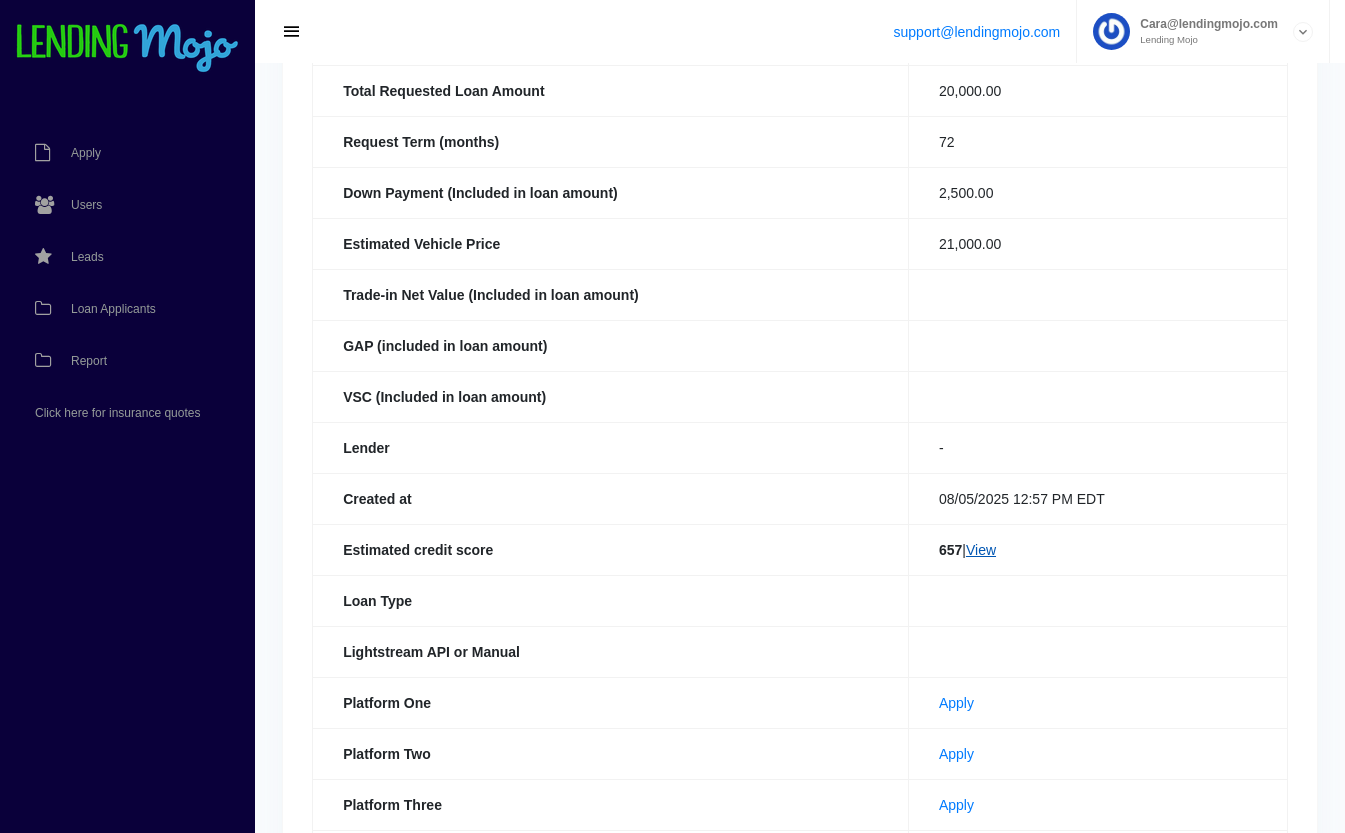 click on "View" at bounding box center [981, 550] 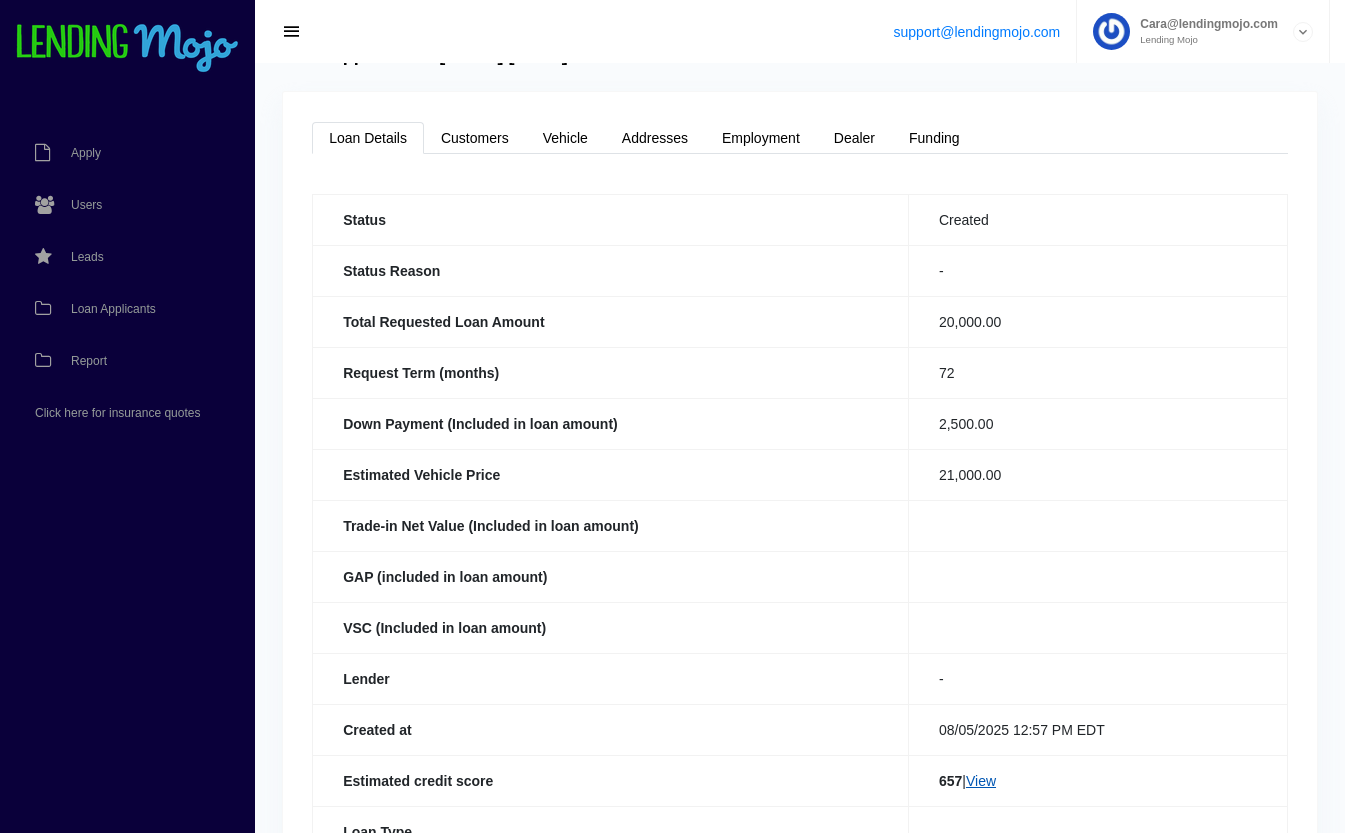 scroll, scrollTop: 0, scrollLeft: 0, axis: both 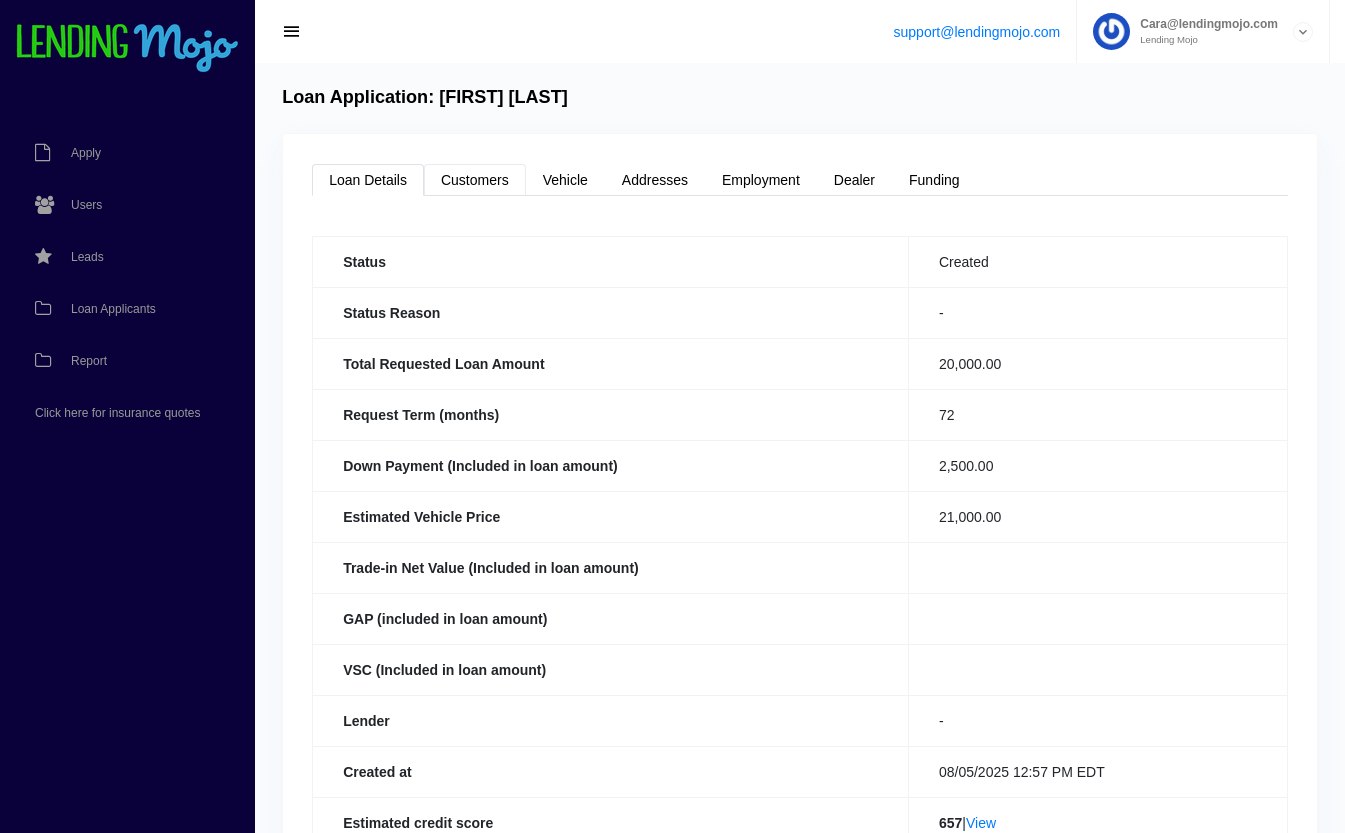 click on "Customers" at bounding box center (475, 180) 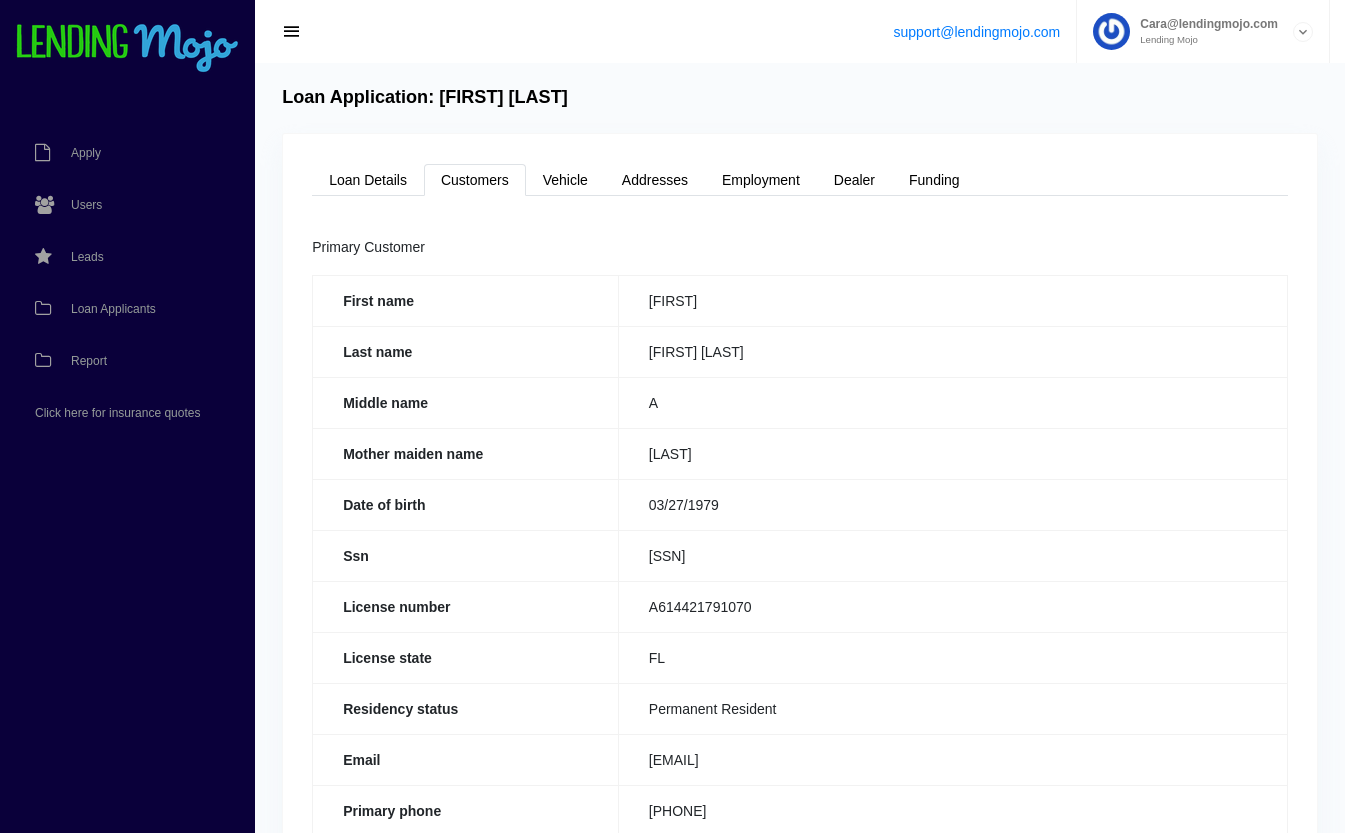 scroll, scrollTop: 4, scrollLeft: 0, axis: vertical 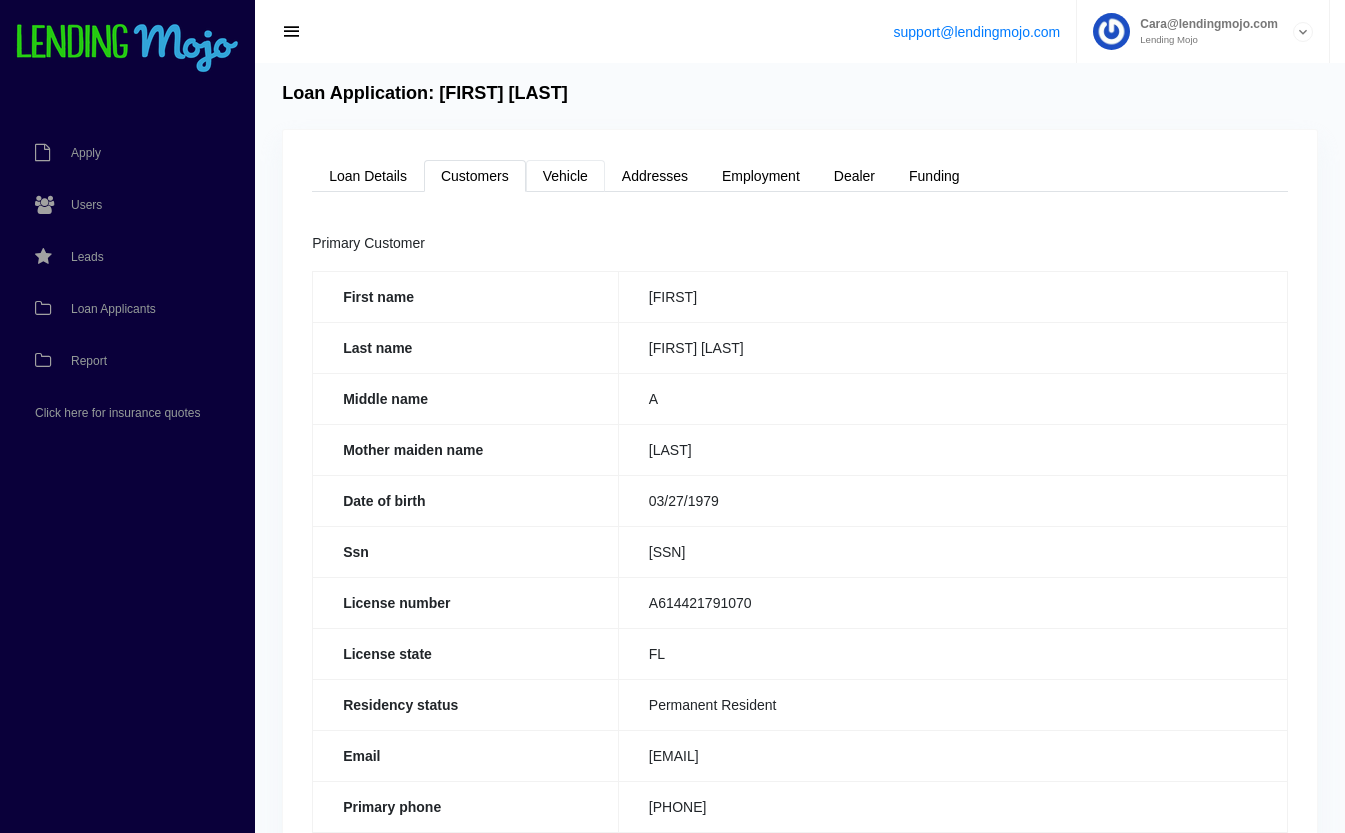 click on "Vehicle" at bounding box center [565, 176] 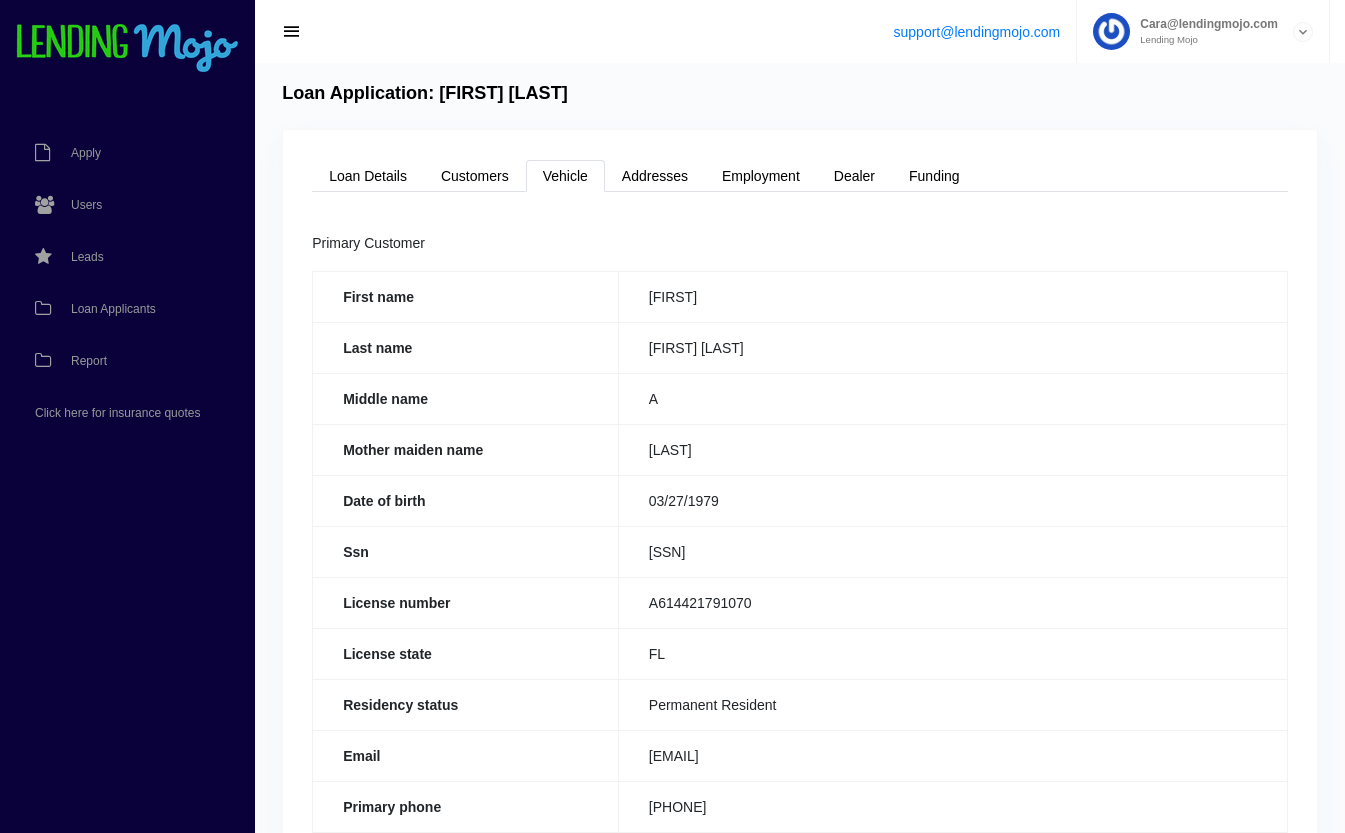 scroll, scrollTop: 0, scrollLeft: 0, axis: both 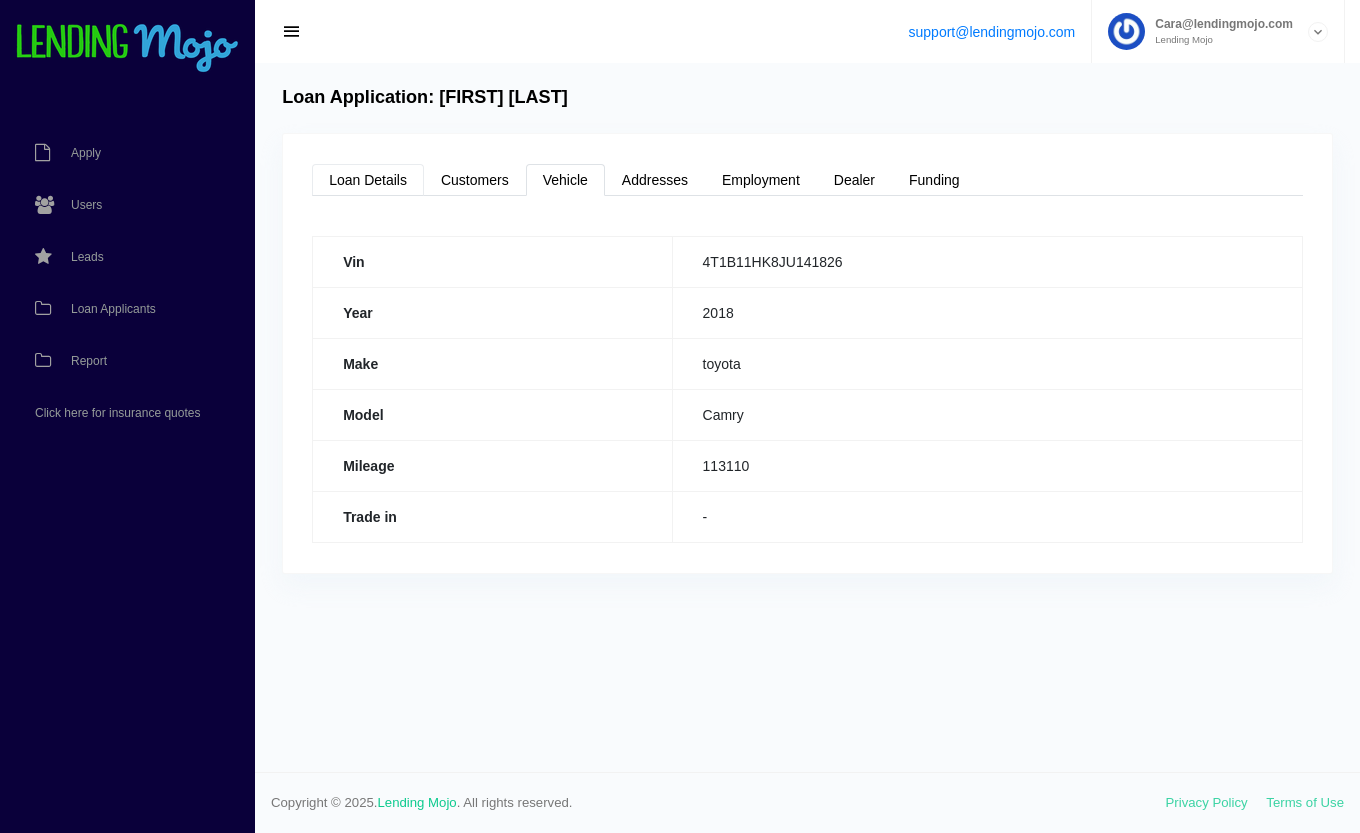 click on "Loan Details" at bounding box center [368, 180] 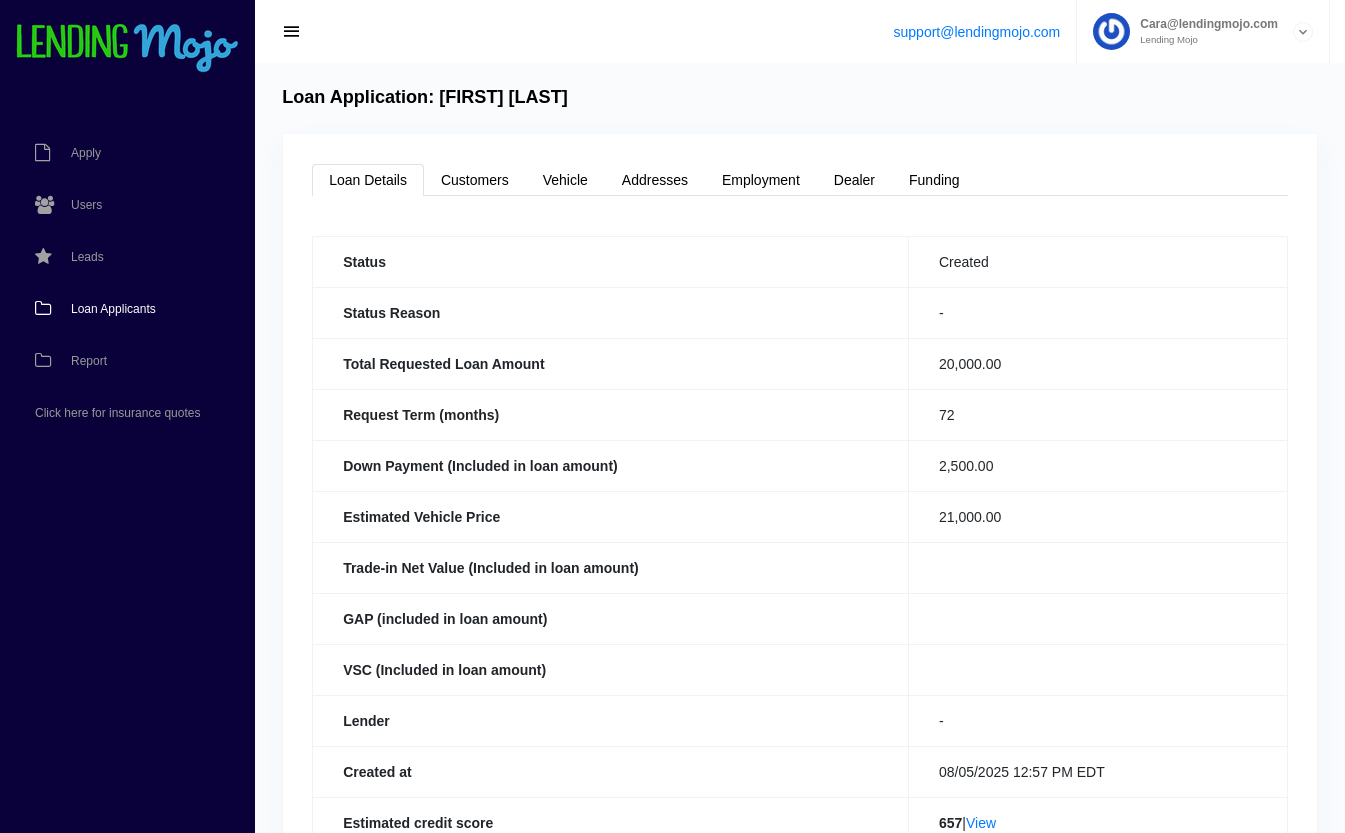 click on "Loan Applicants" at bounding box center [117, 309] 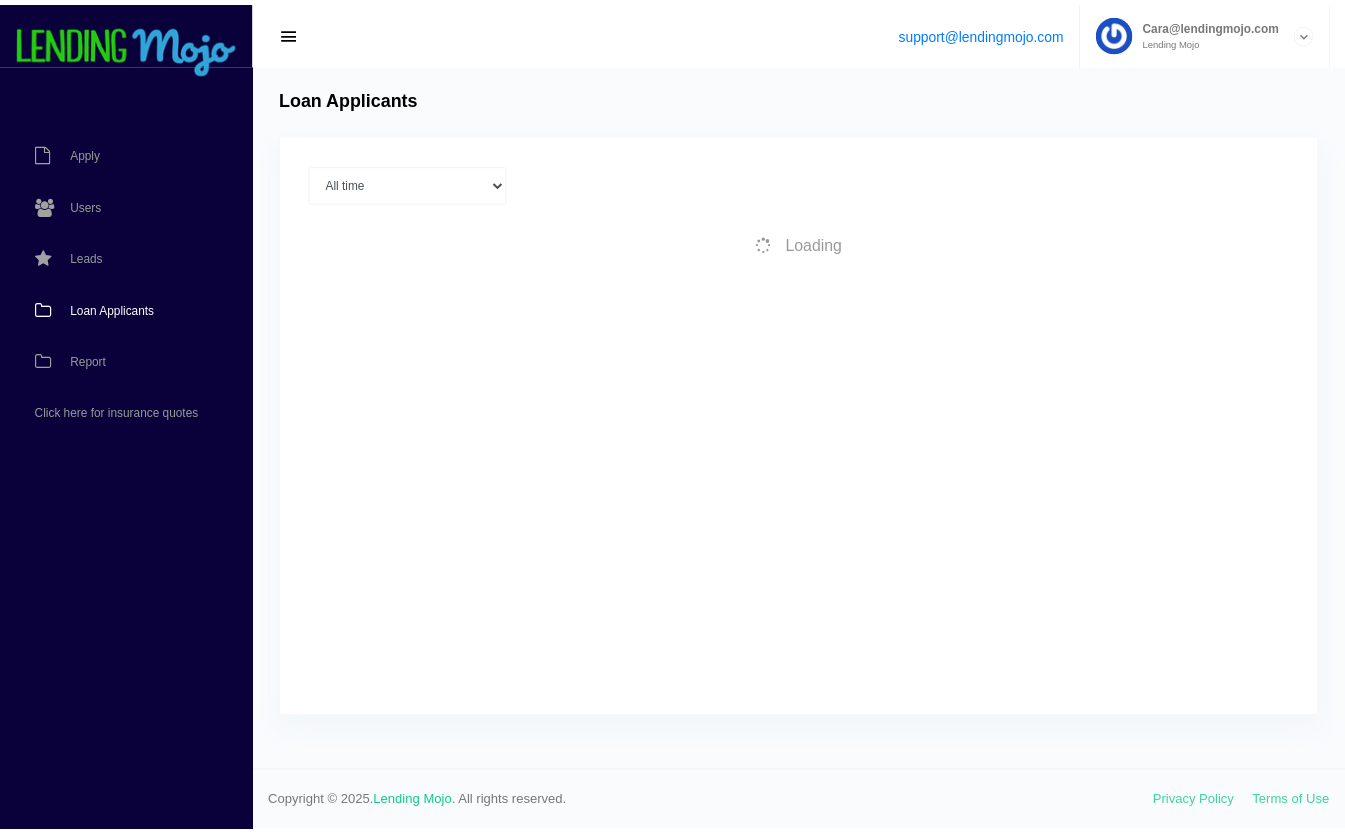 scroll, scrollTop: 0, scrollLeft: 0, axis: both 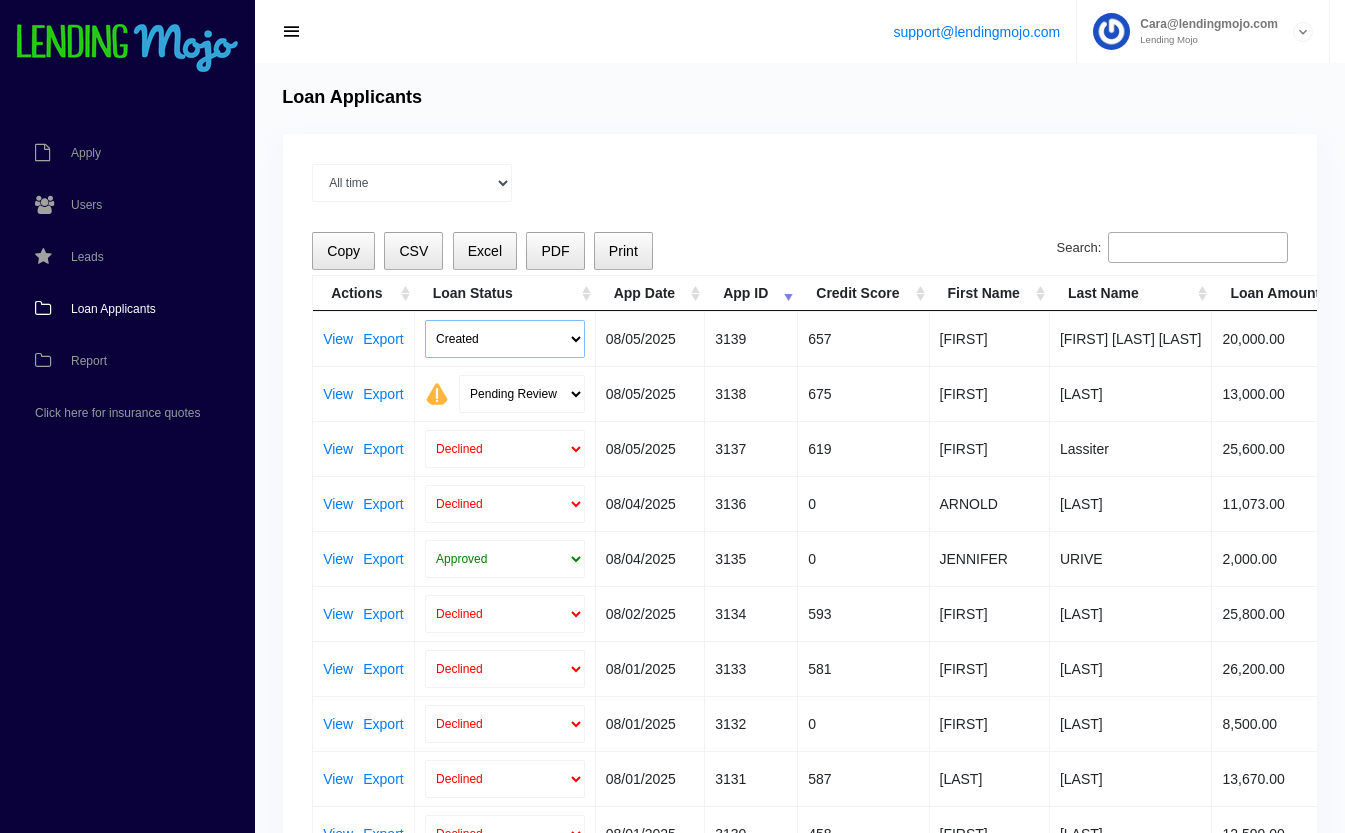click on "Created Submitted" at bounding box center (505, 339) 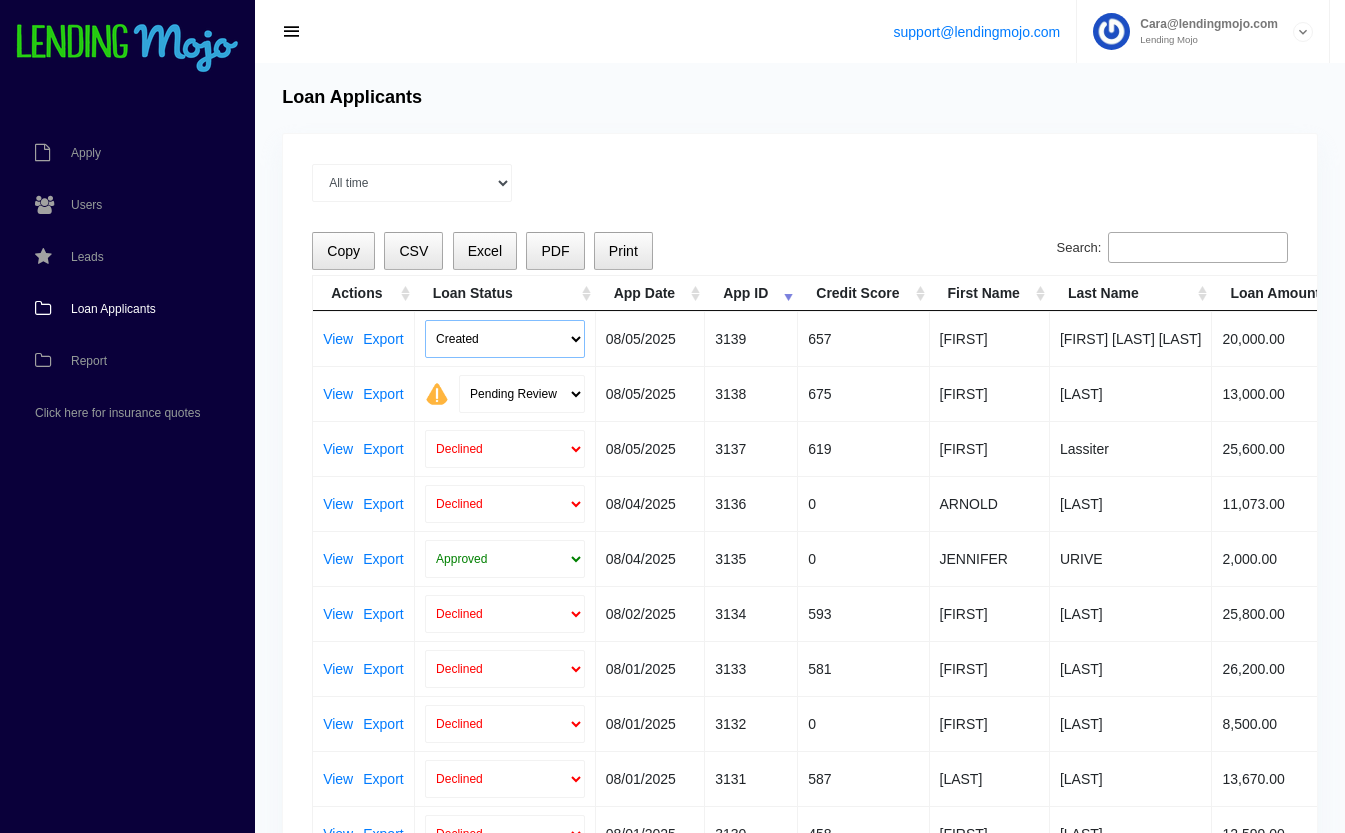 select on "submitted" 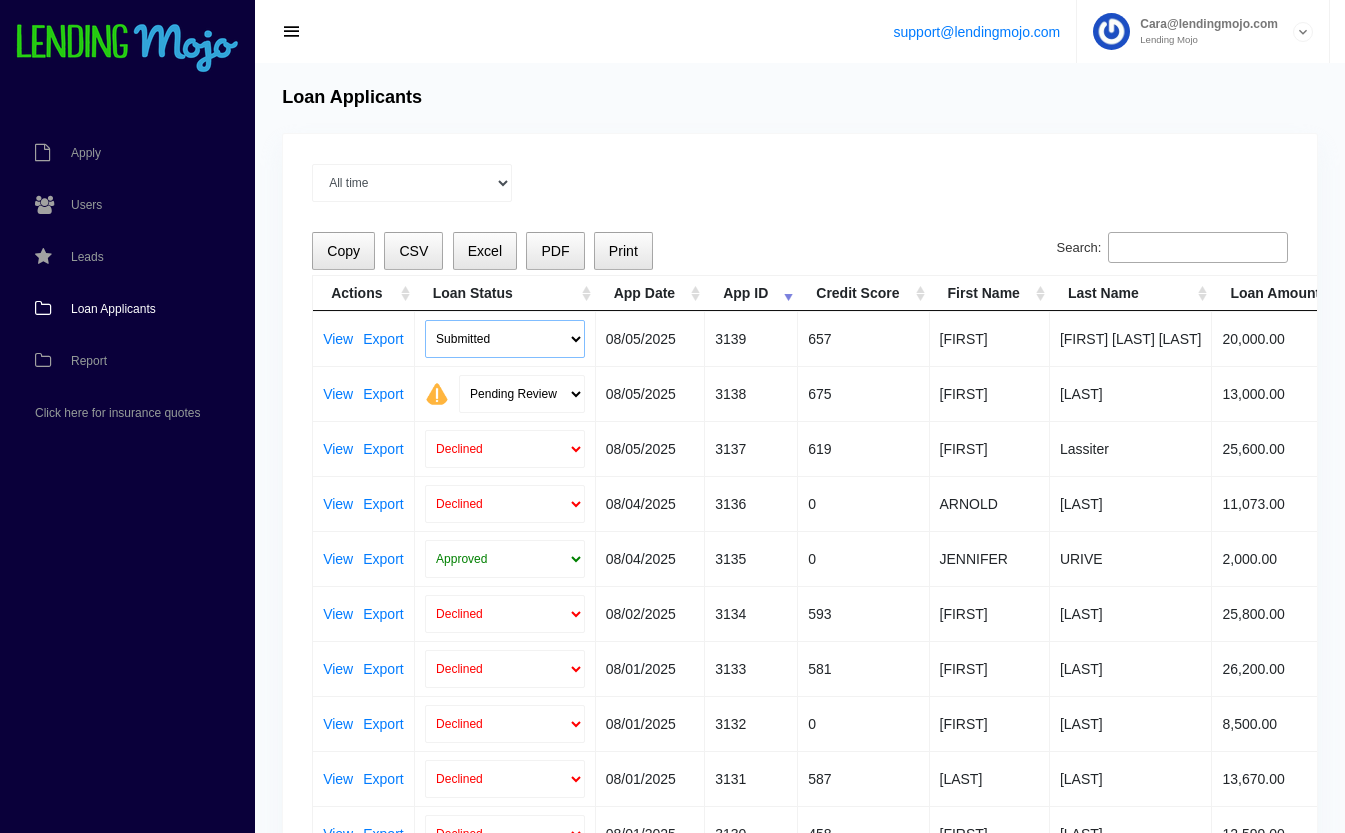 click on "Created Submitted" at bounding box center (505, 339) 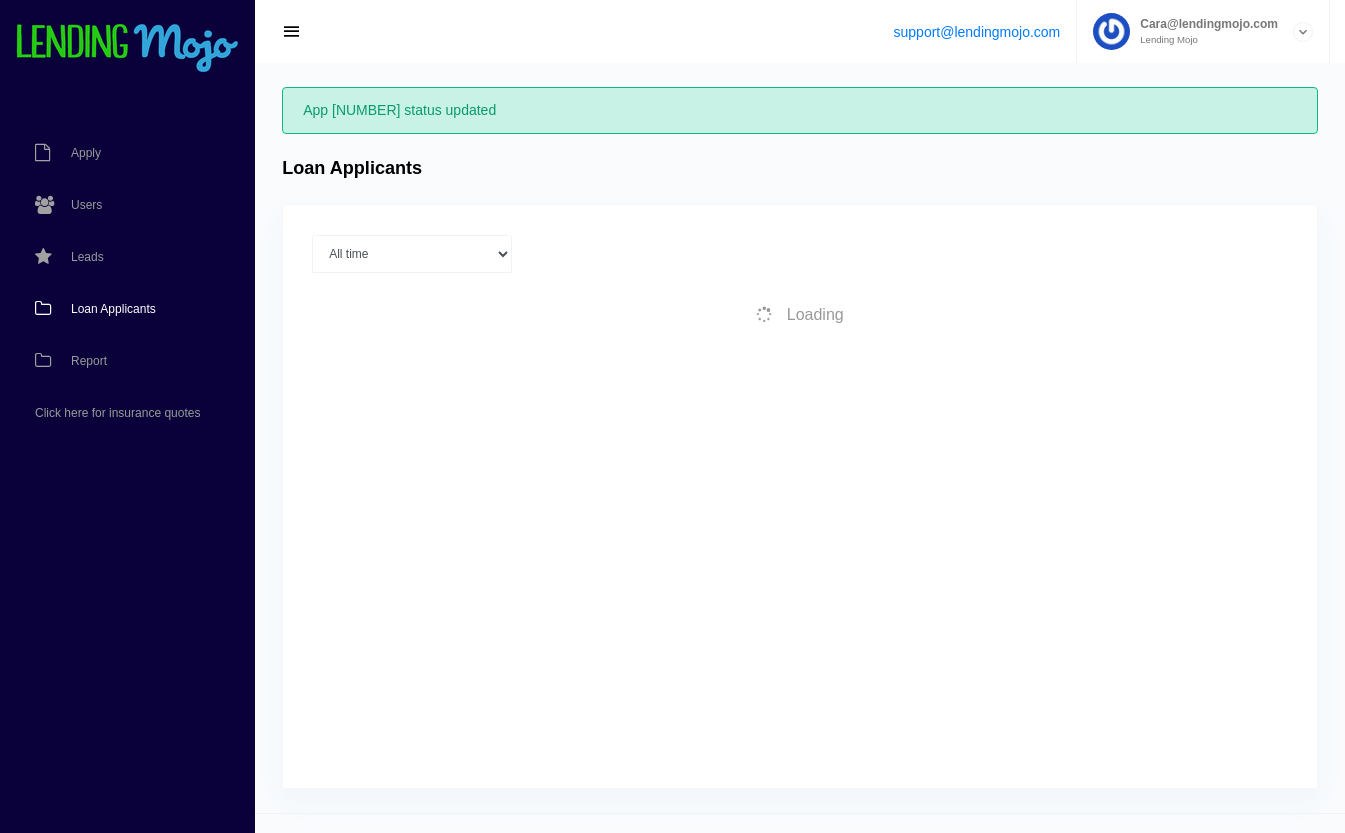 scroll, scrollTop: 0, scrollLeft: 0, axis: both 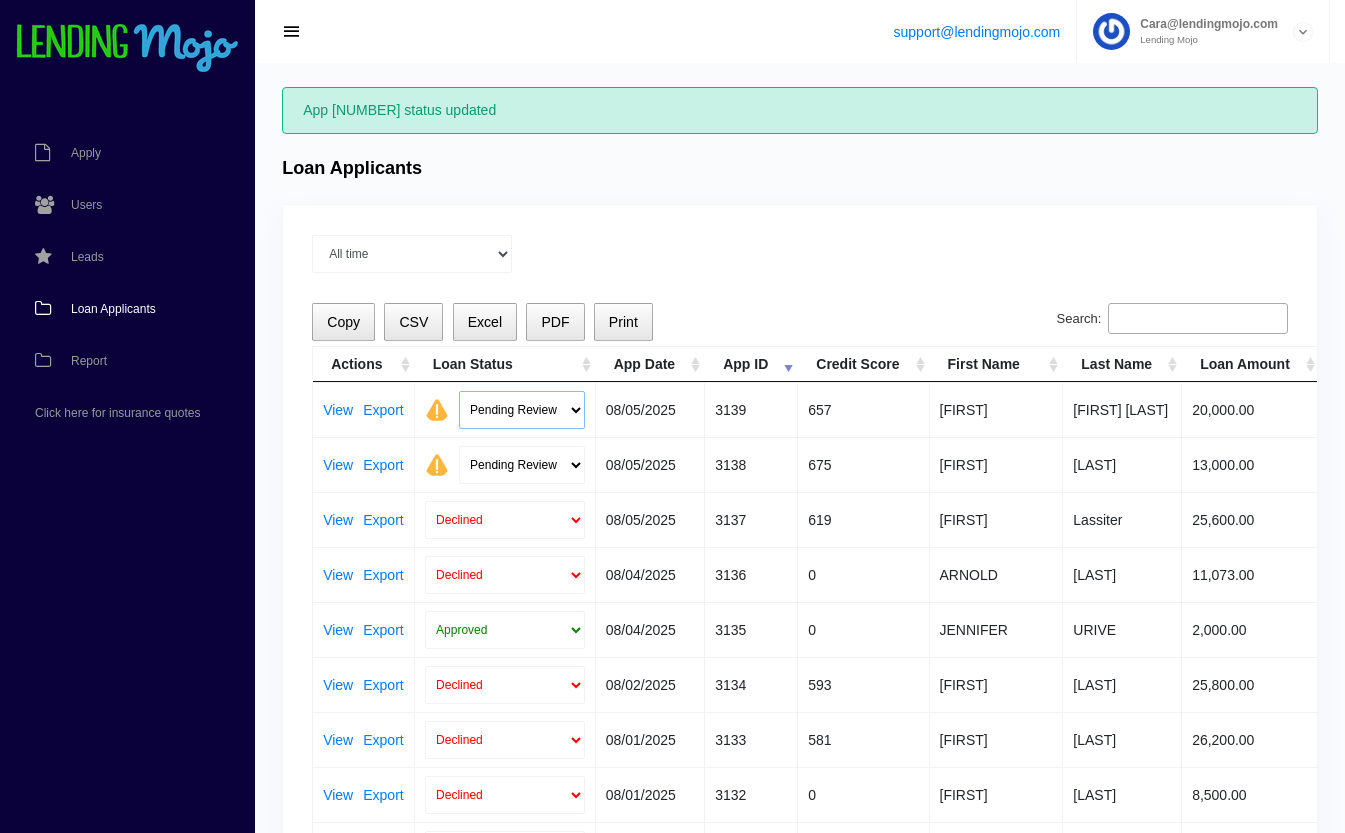 click on "Pending Review Approve Decline Unqualified" at bounding box center (522, 410) 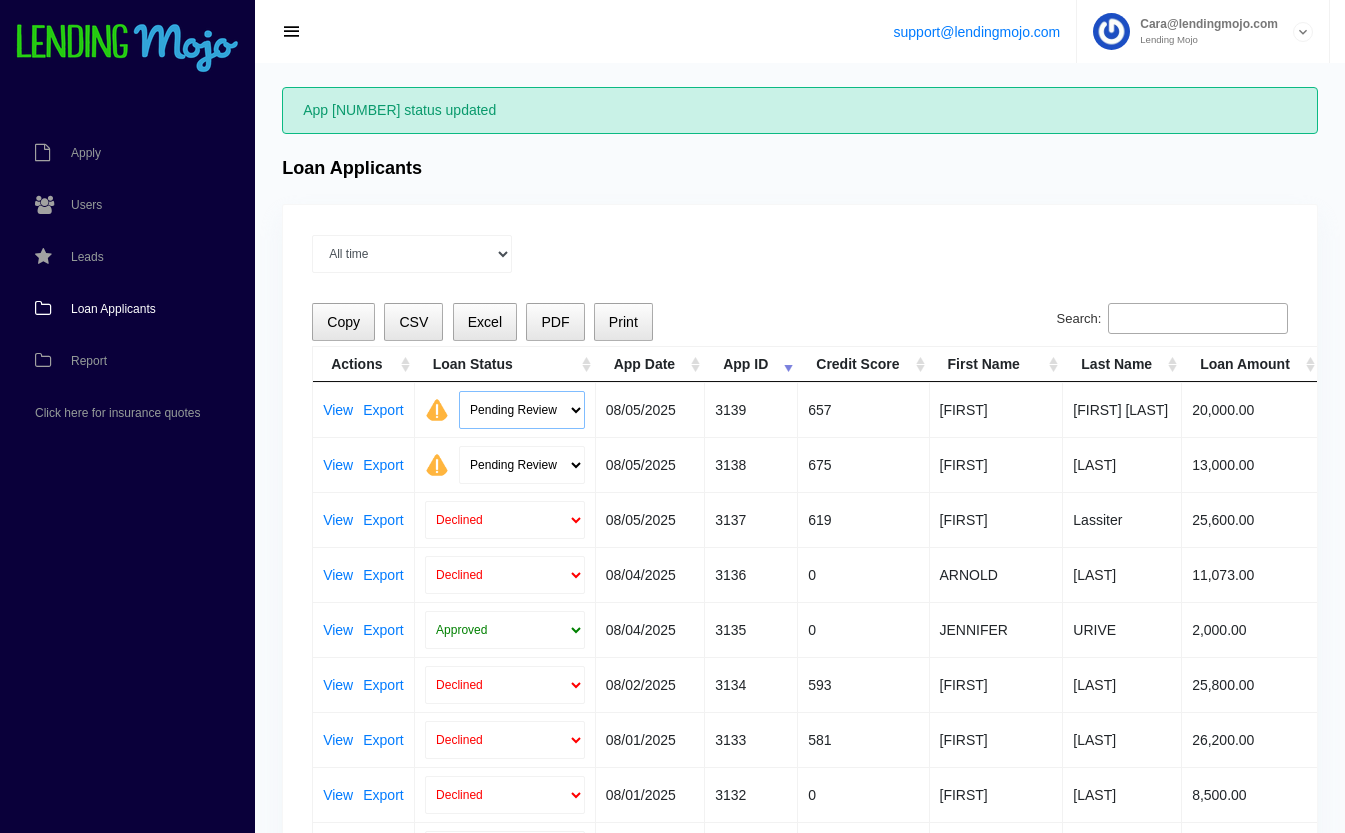 select on "declined" 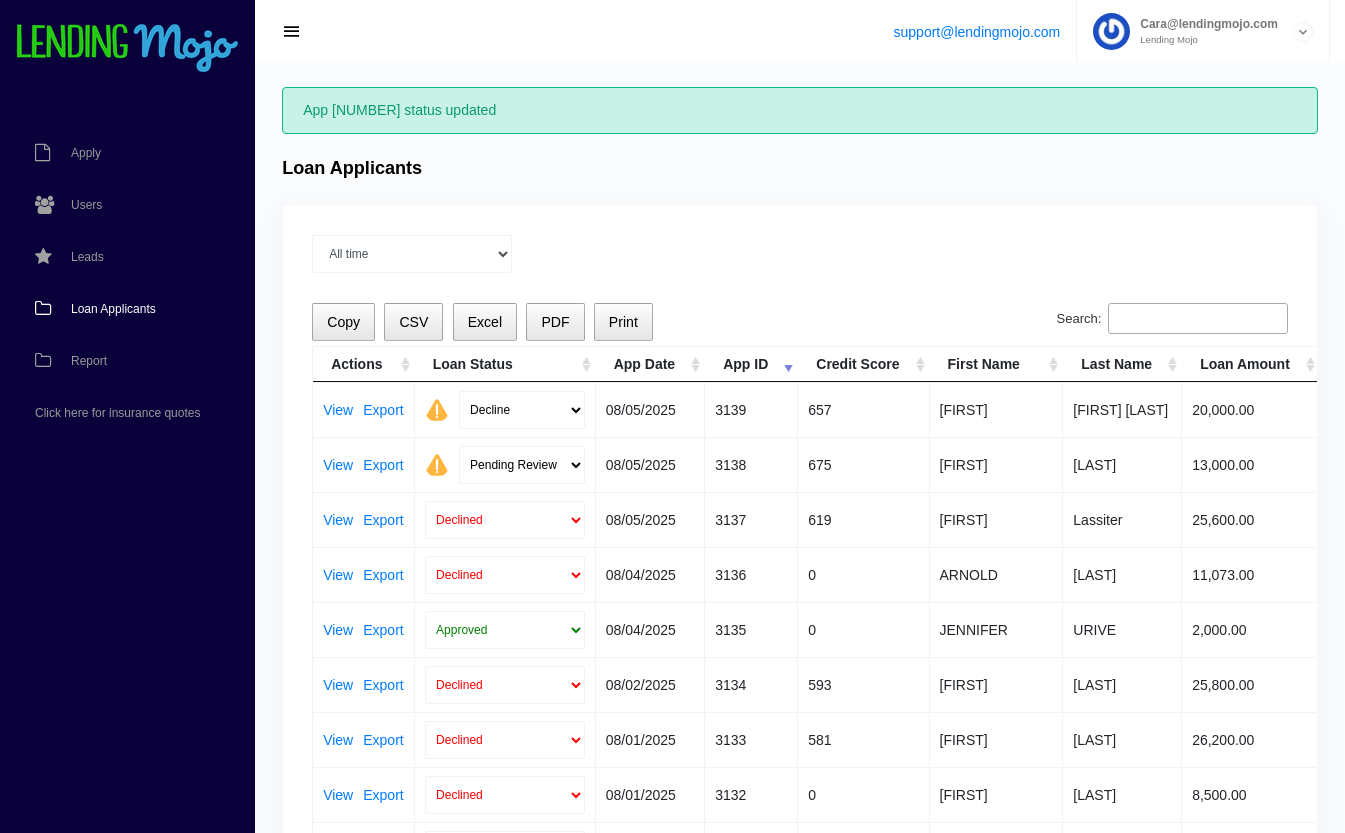 click on "Pending Review Approve Decline Unqualified" at bounding box center [522, 410] 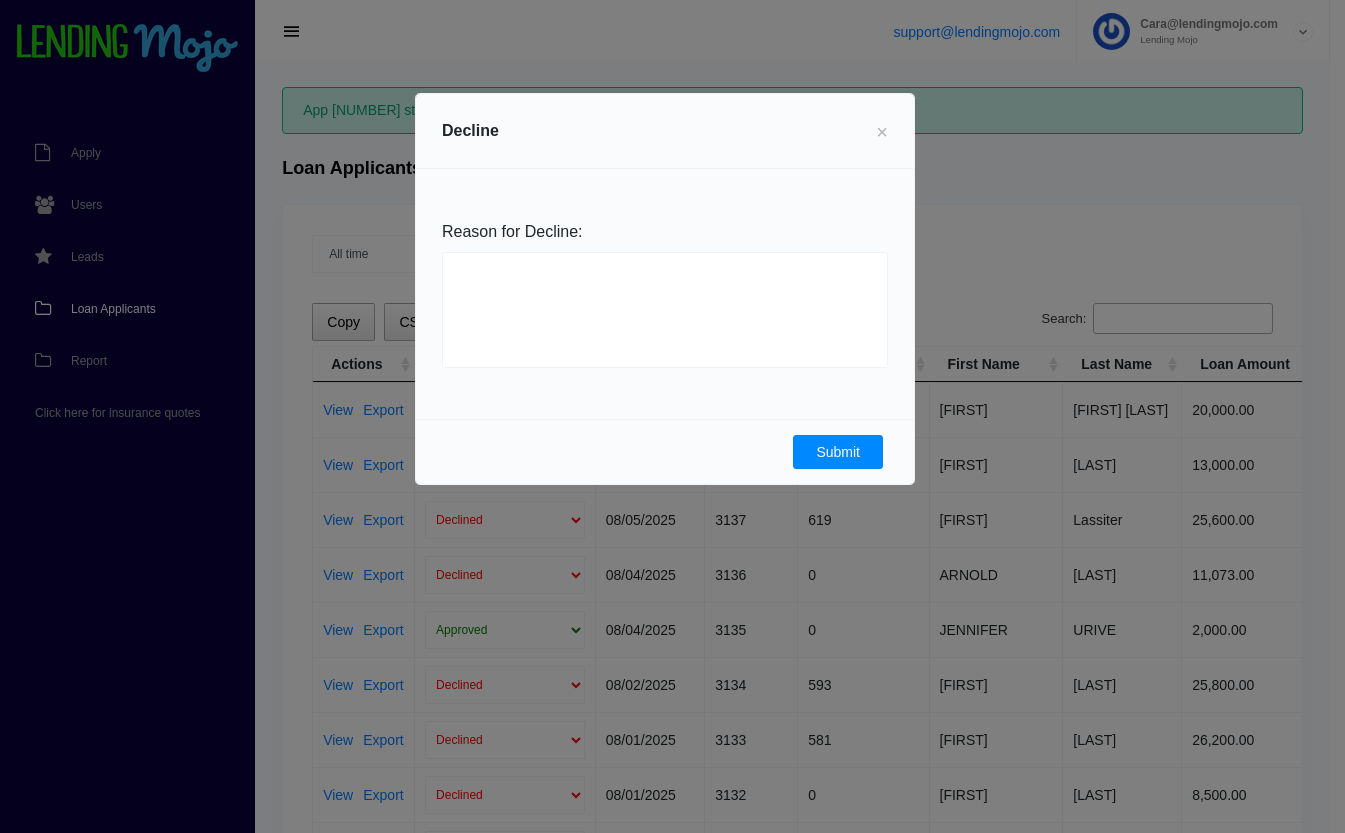 click on "Submit" at bounding box center [838, 452] 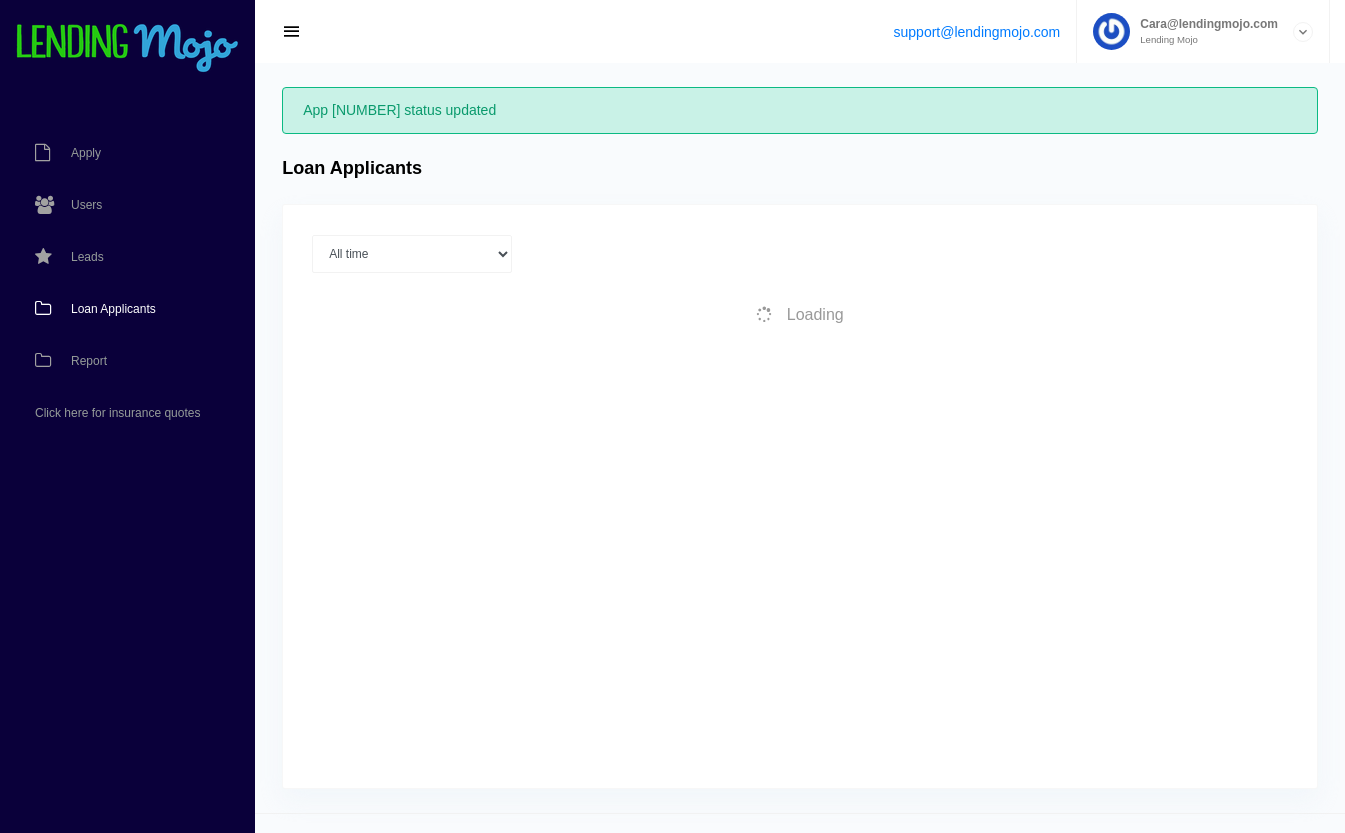 scroll, scrollTop: 0, scrollLeft: 0, axis: both 